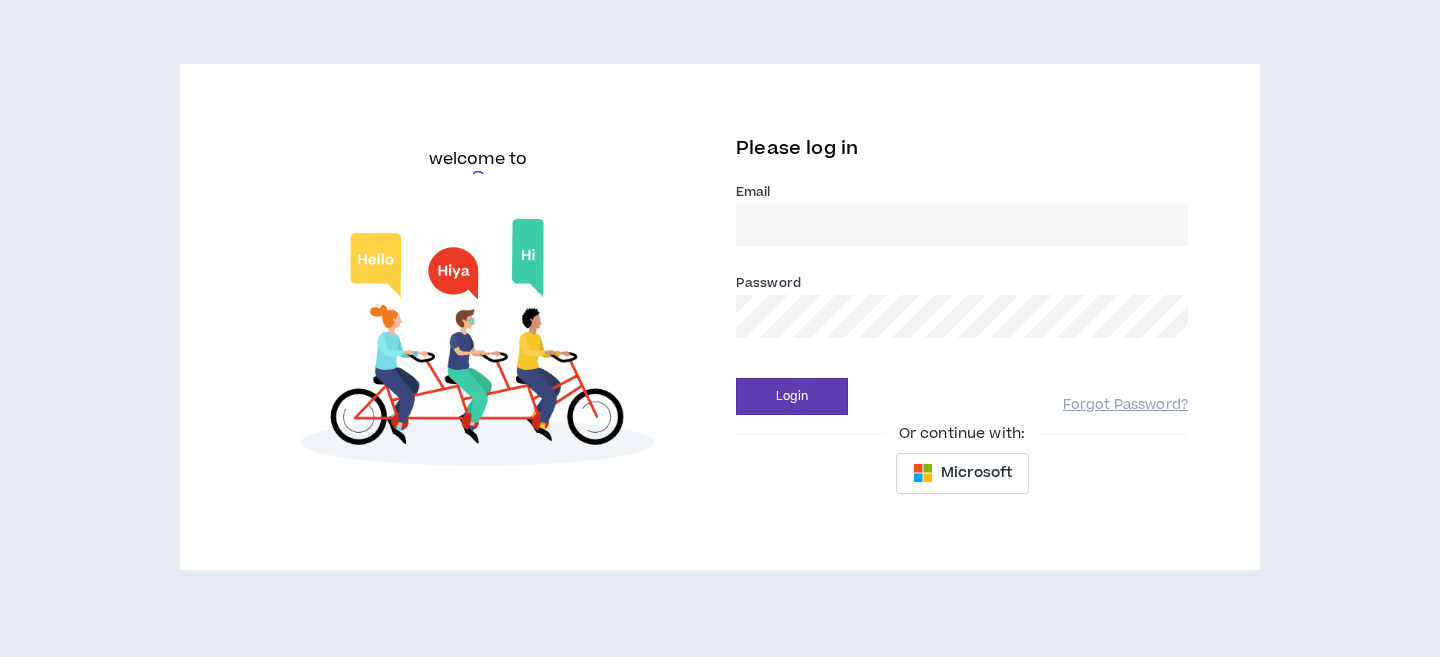 scroll, scrollTop: 0, scrollLeft: 0, axis: both 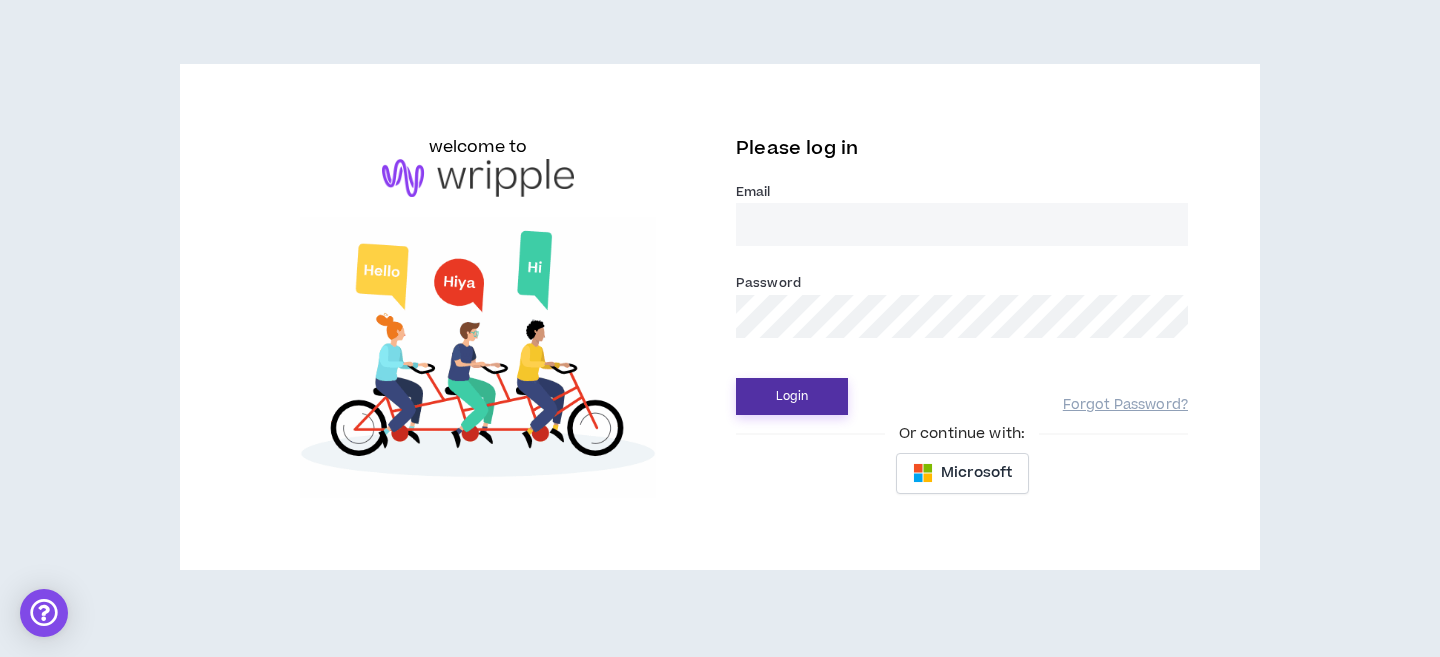 type on "angiemvaughn@gmail.com" 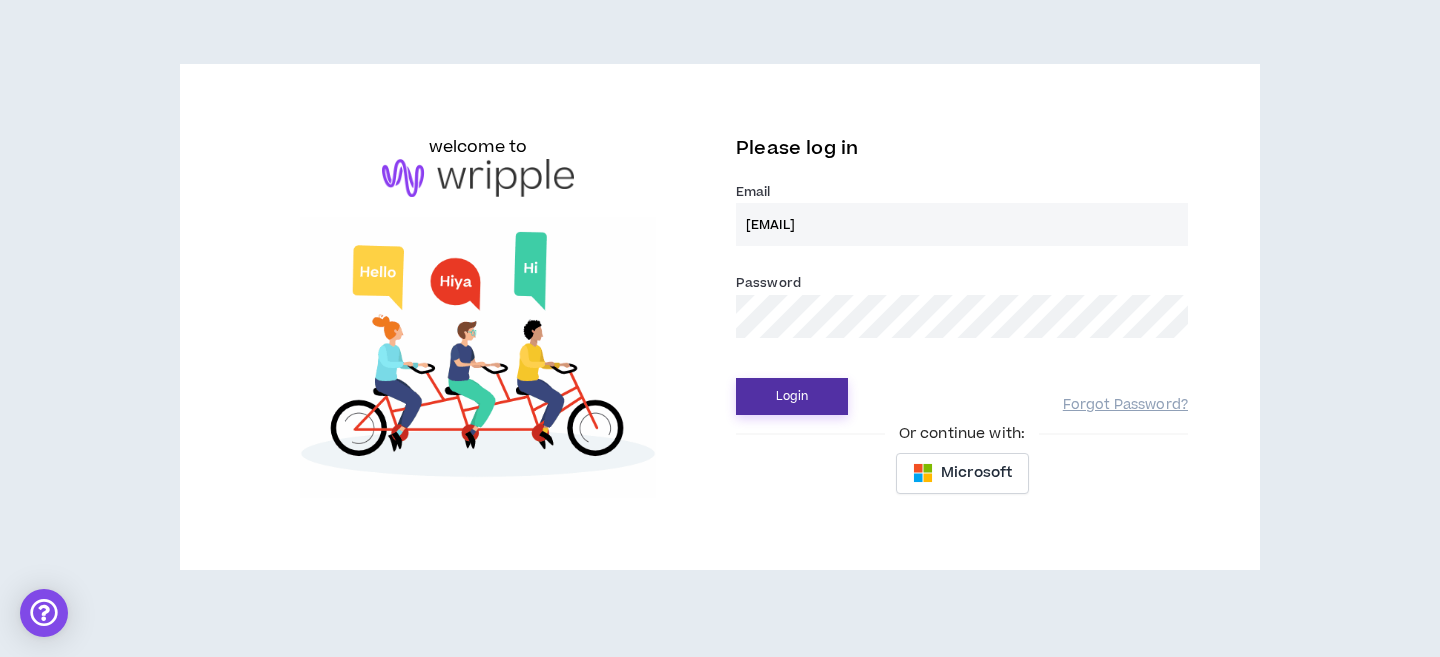 click on "Login" at bounding box center (792, 396) 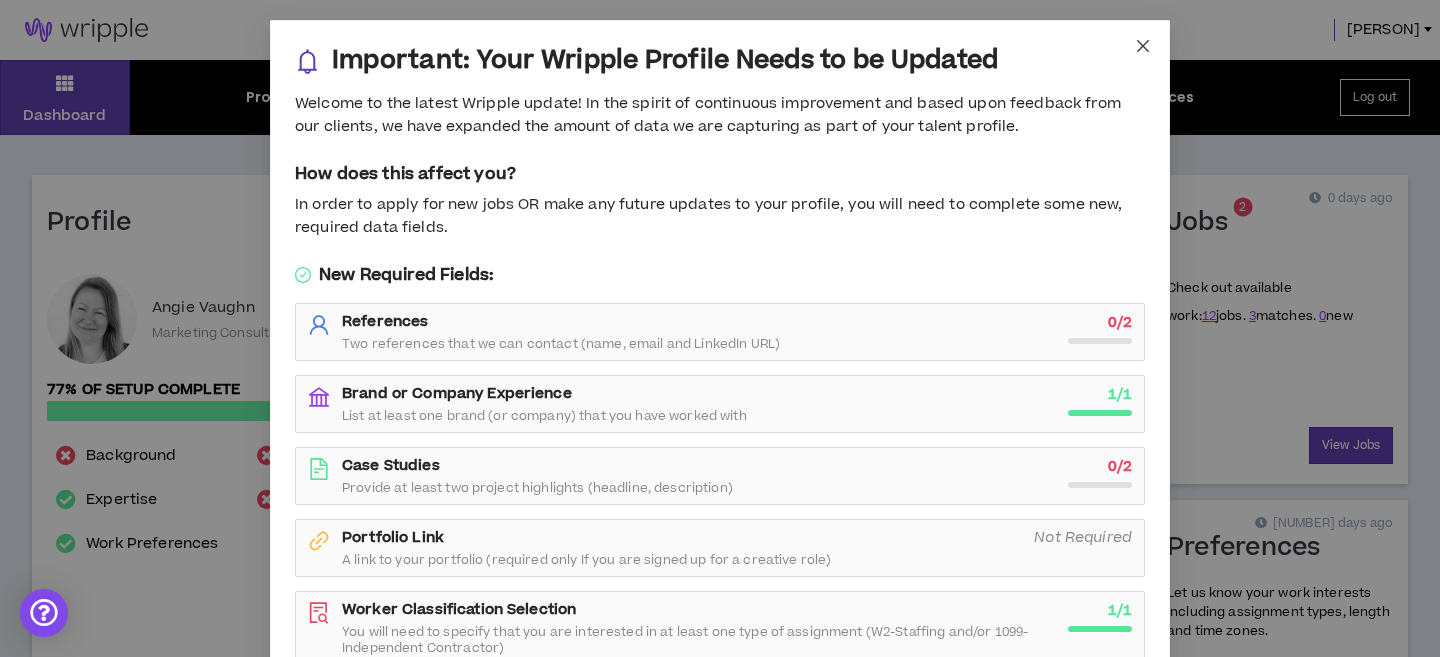 click 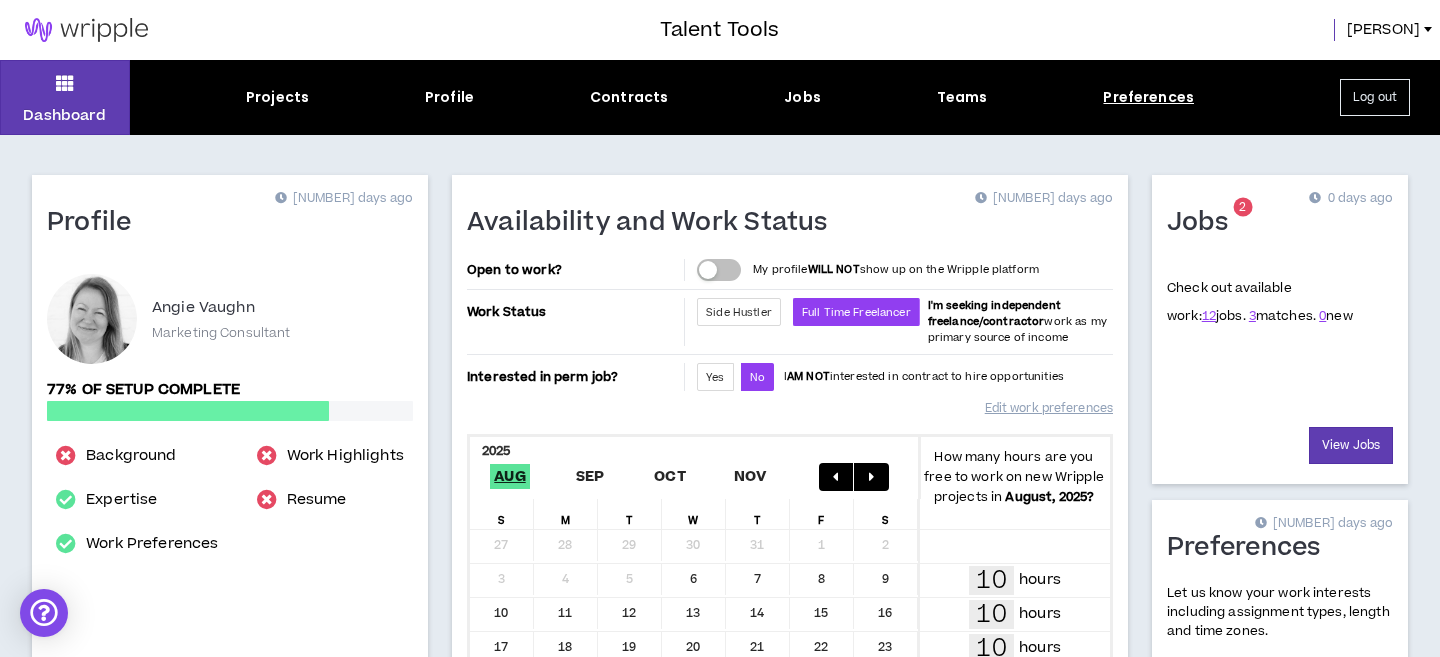 click on "Preferences" at bounding box center [1148, 97] 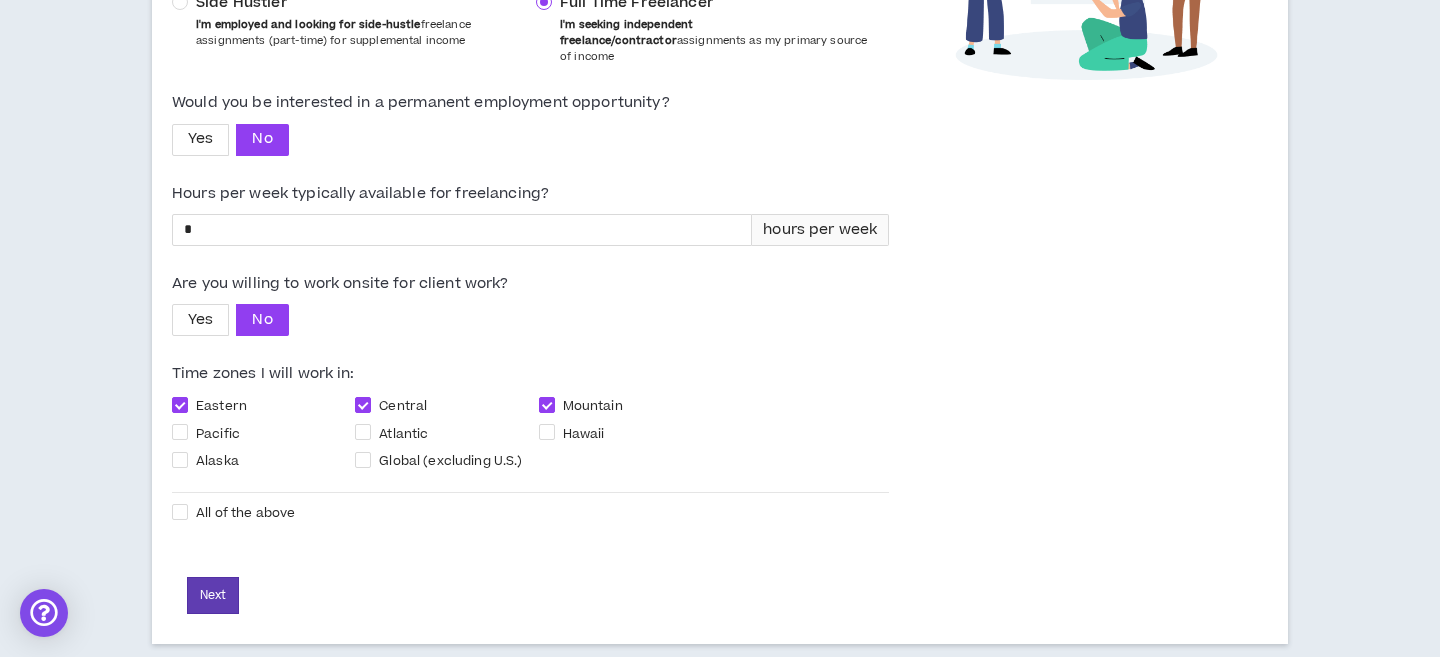 scroll, scrollTop: 0, scrollLeft: 0, axis: both 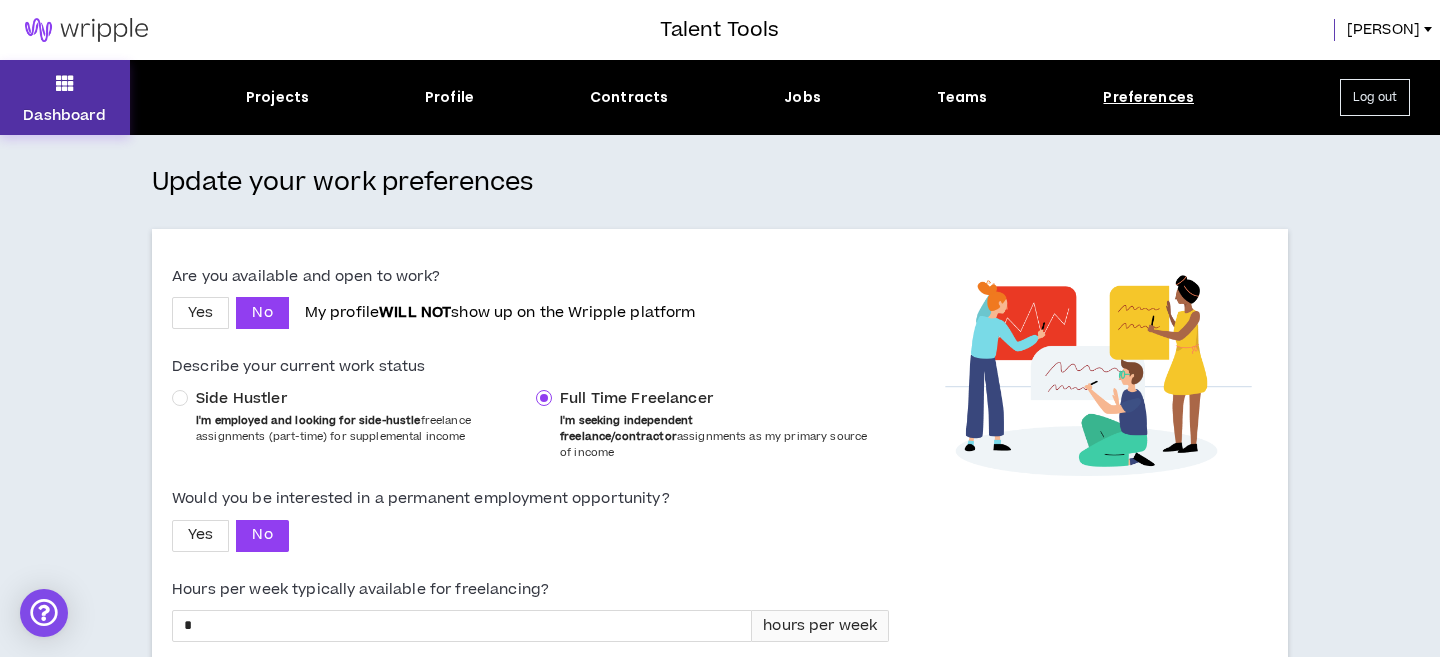 click on "Dashboard" at bounding box center [65, 97] 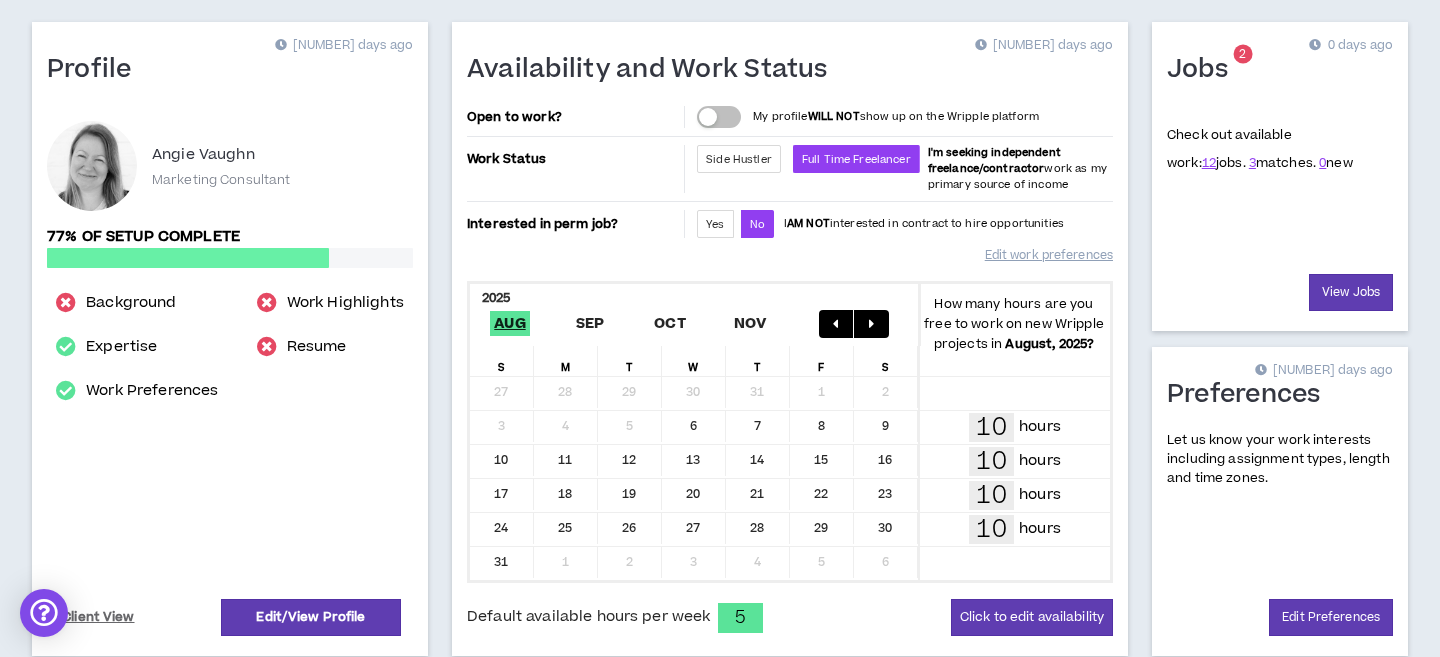 scroll, scrollTop: 151, scrollLeft: 0, axis: vertical 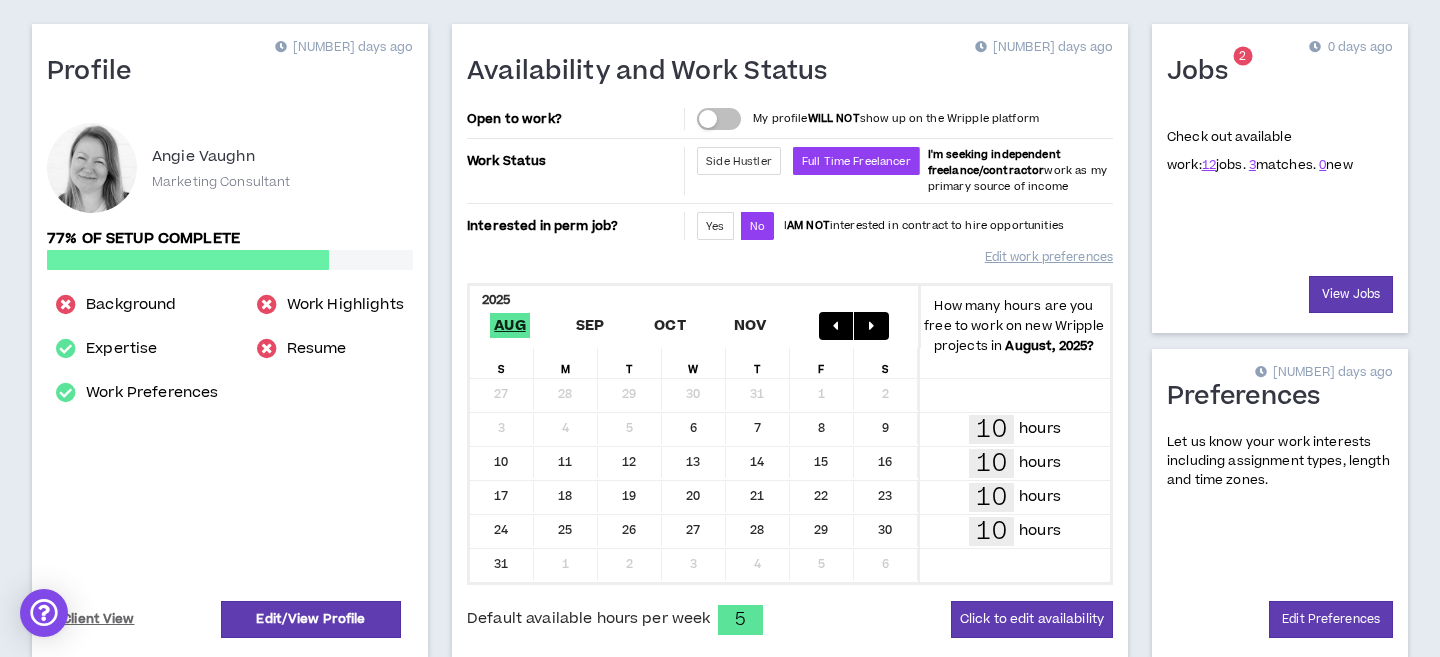 click on "Availability and Work Status" at bounding box center (655, 82) 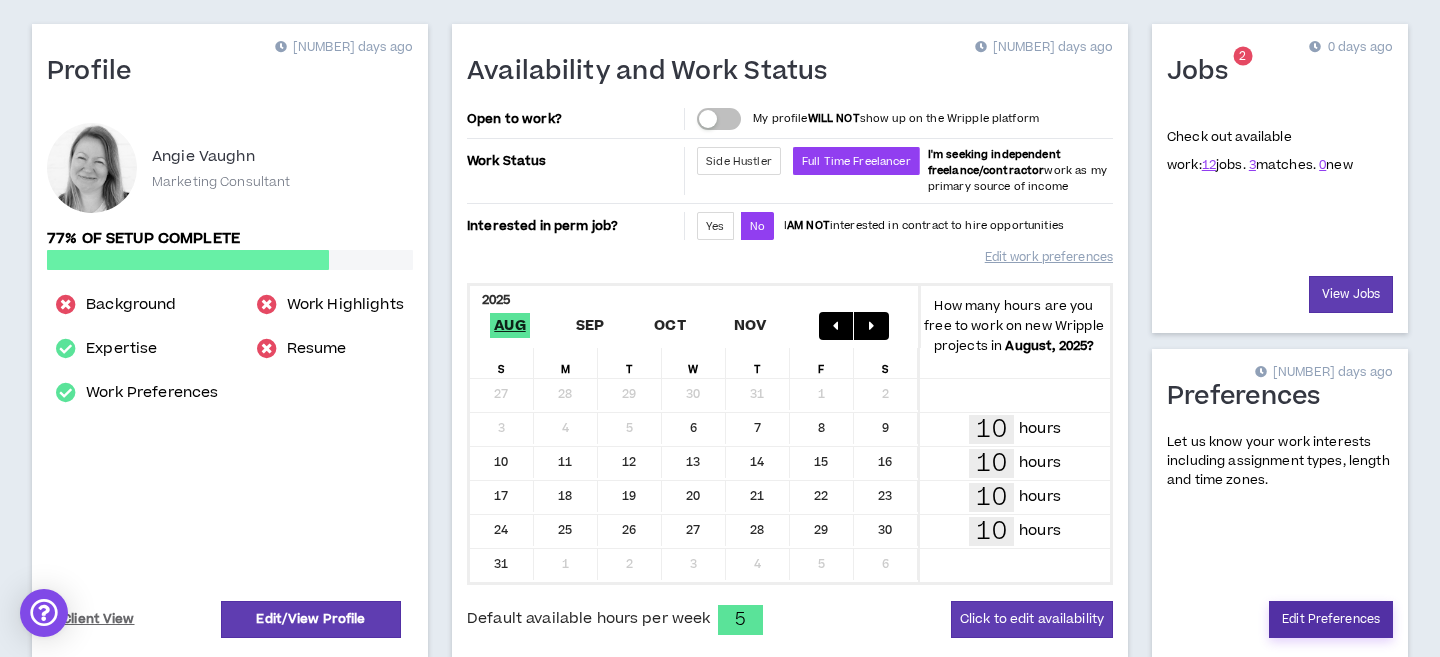 click on "Edit Preferences" at bounding box center (1331, 619) 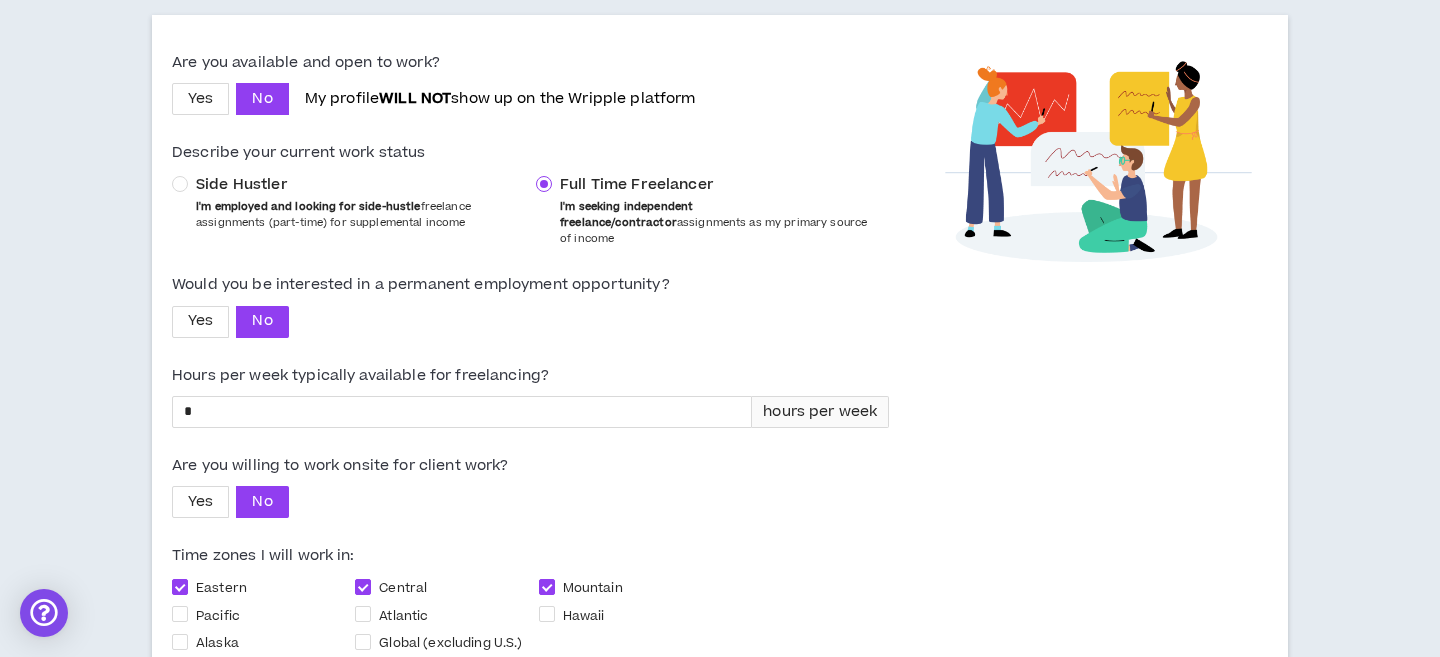 scroll, scrollTop: 0, scrollLeft: 0, axis: both 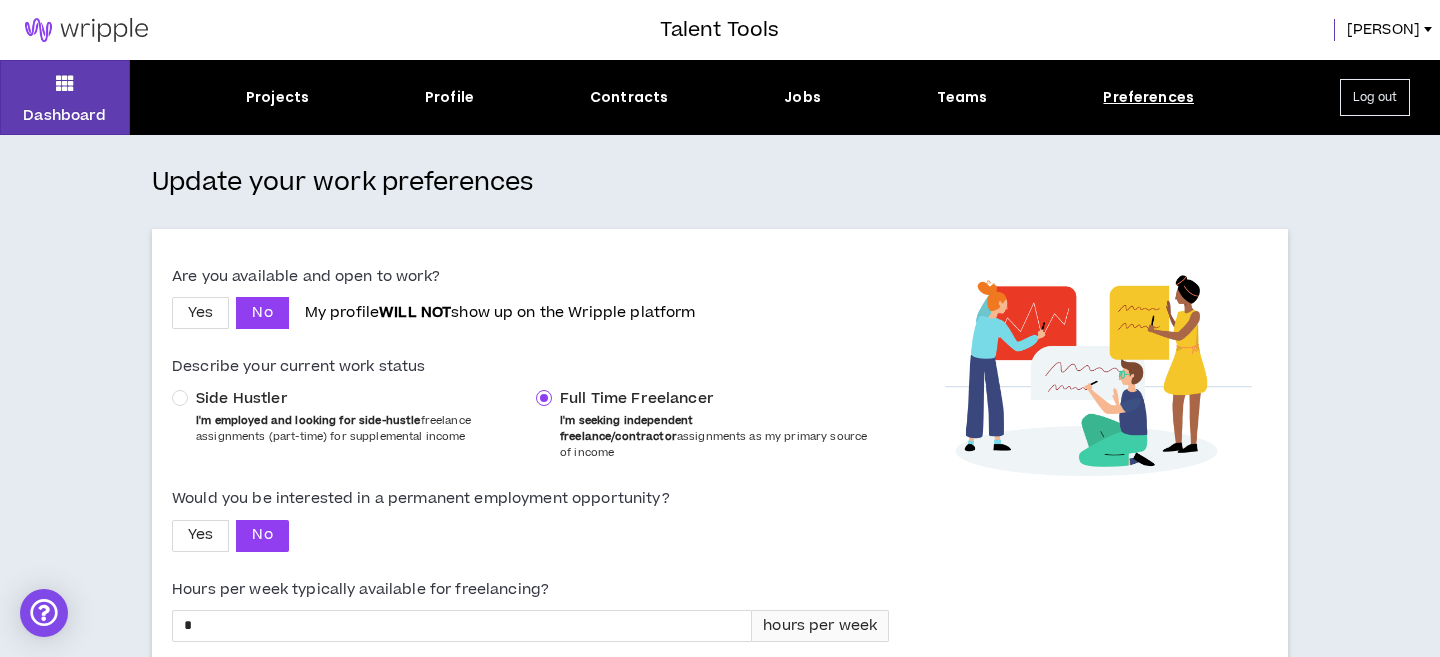 click on "[FIRST]" at bounding box center (1110, 30) 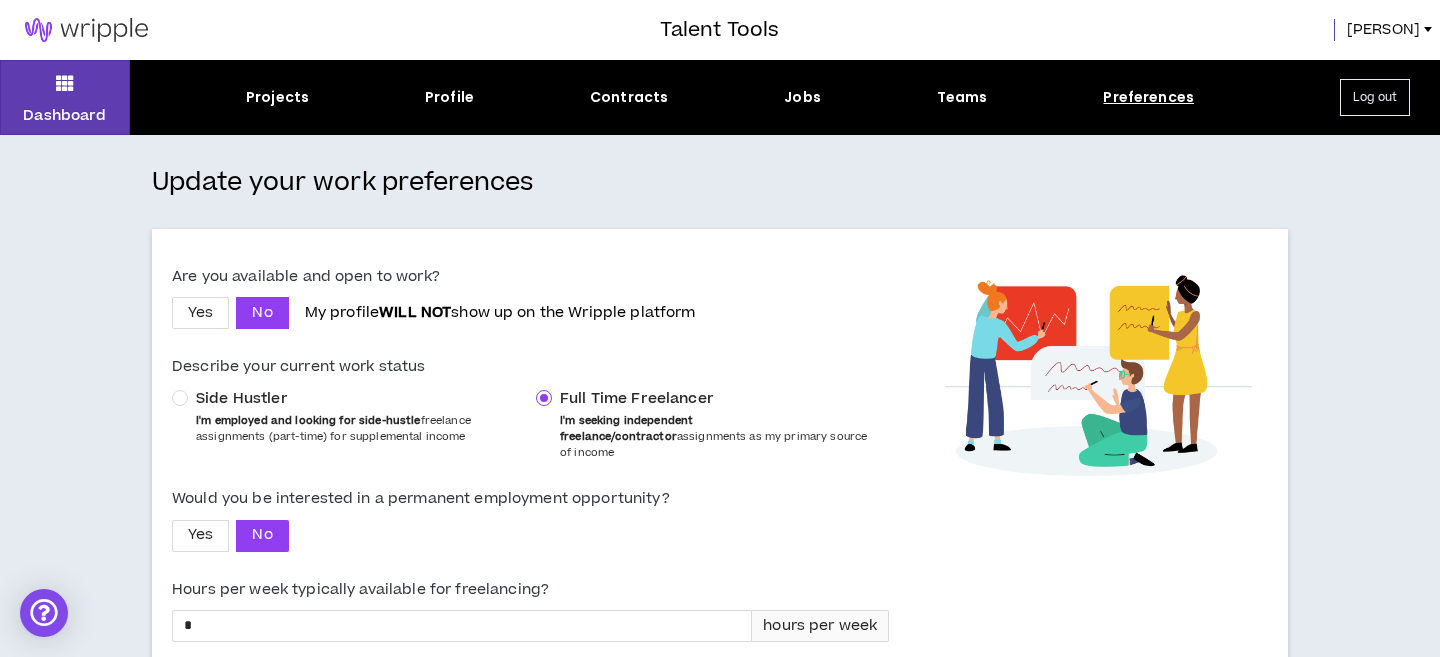 click on "[FIRST]" at bounding box center (1383, 30) 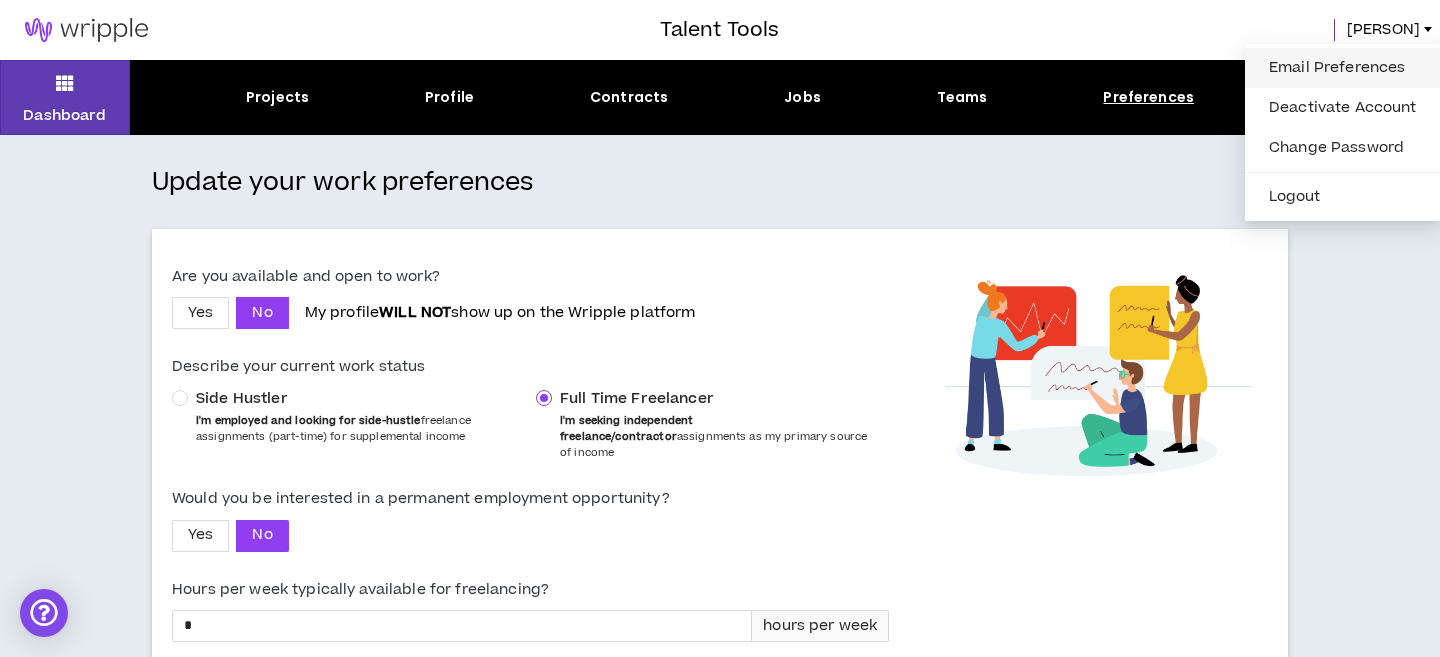 click on "Email Preferences" at bounding box center [1343, 68] 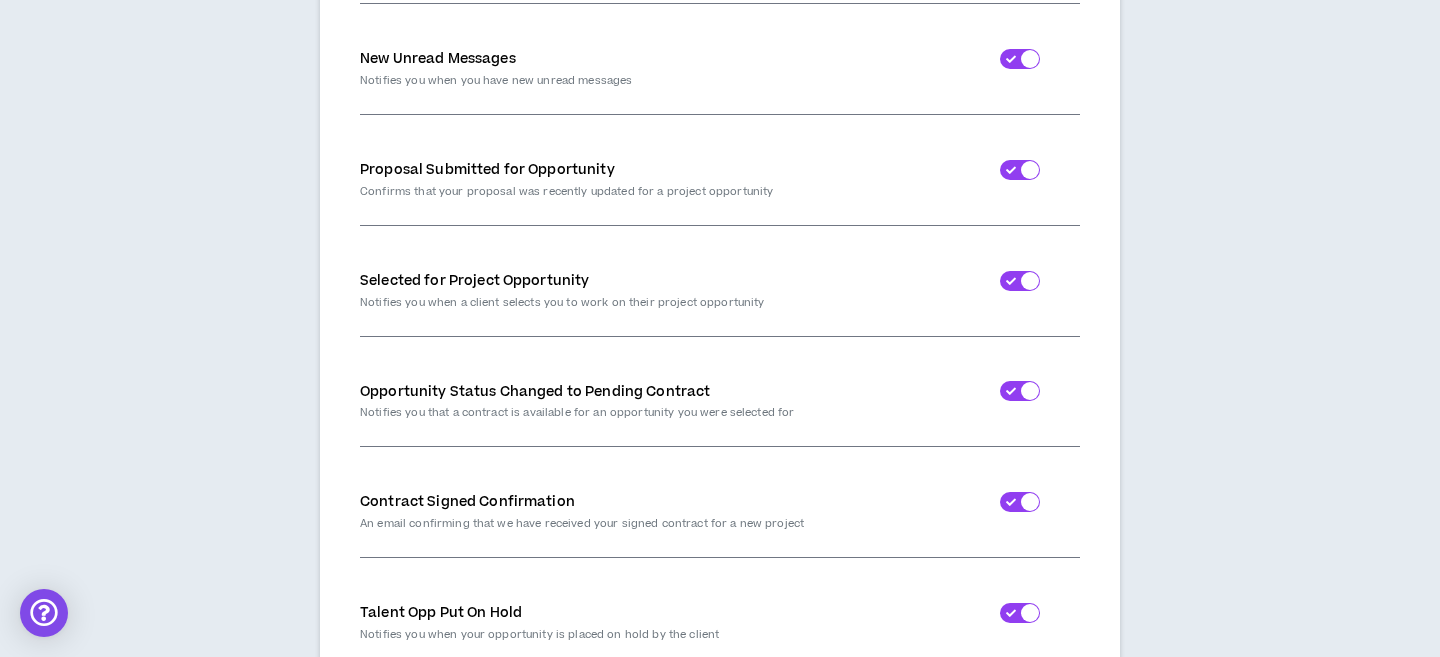 scroll, scrollTop: 2701, scrollLeft: 0, axis: vertical 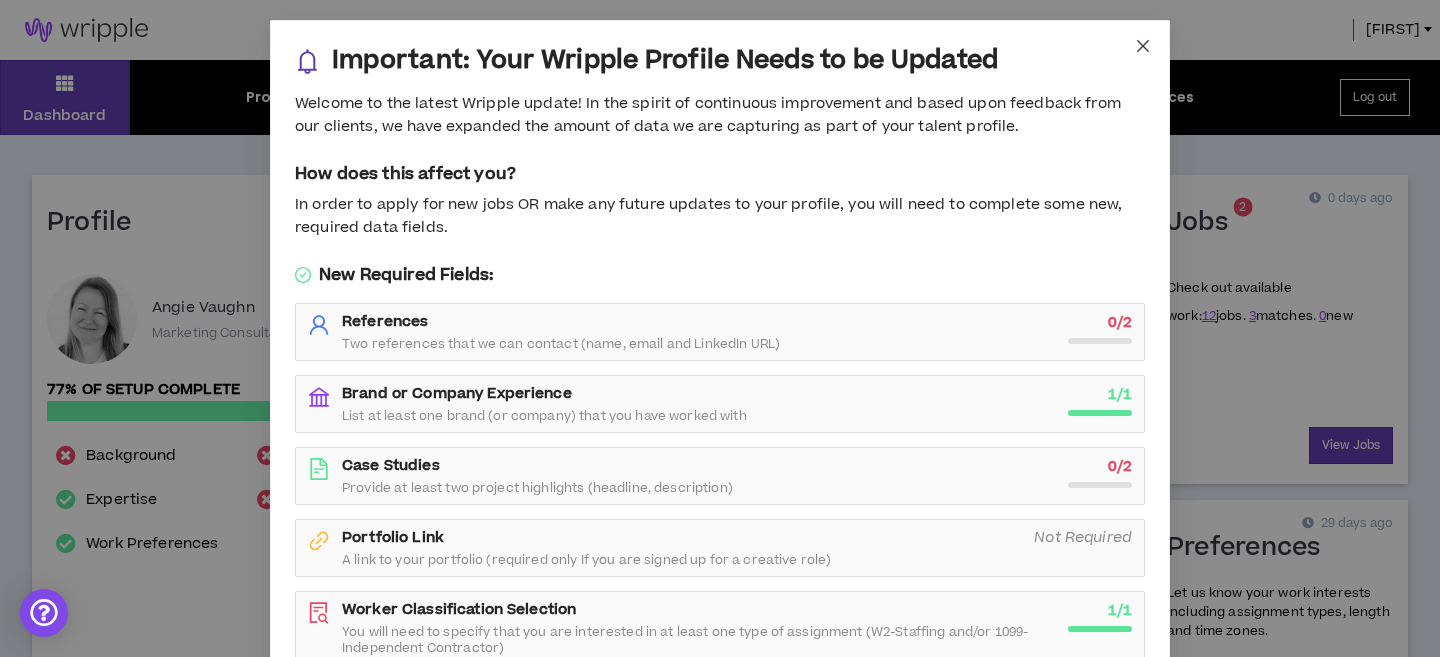 click 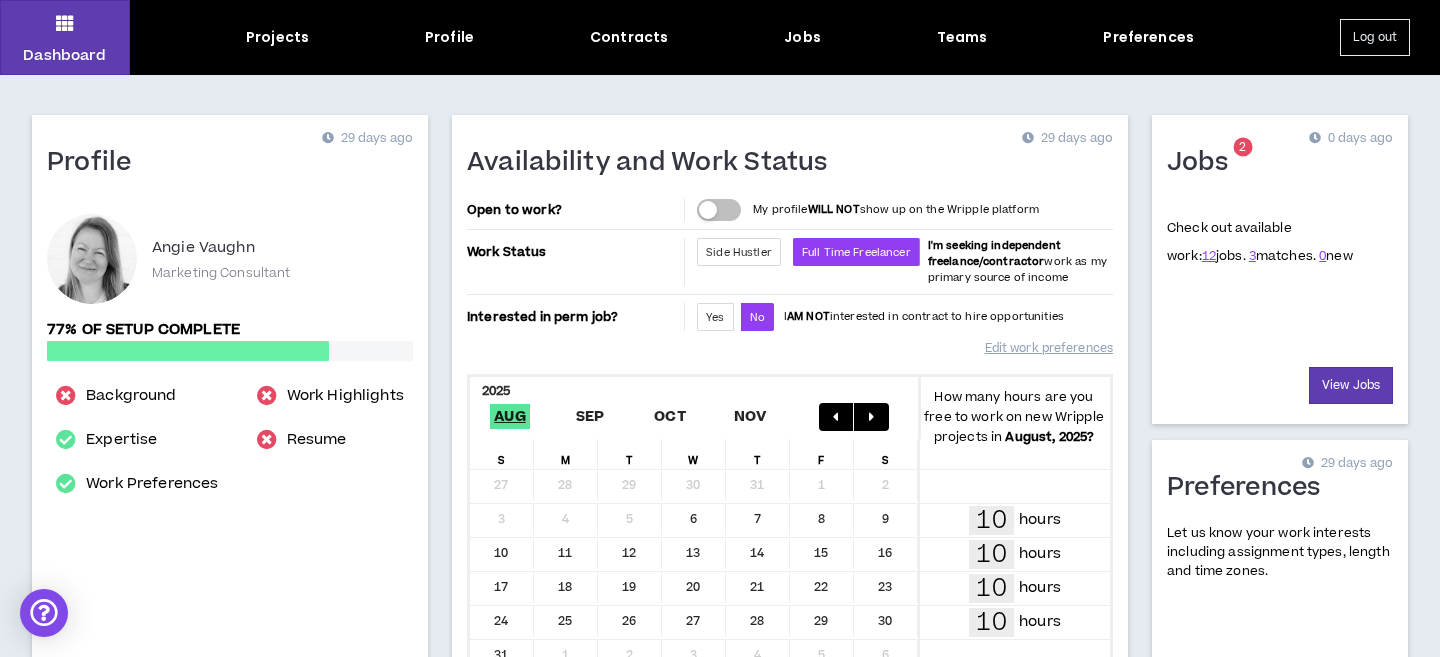 scroll, scrollTop: 0, scrollLeft: 0, axis: both 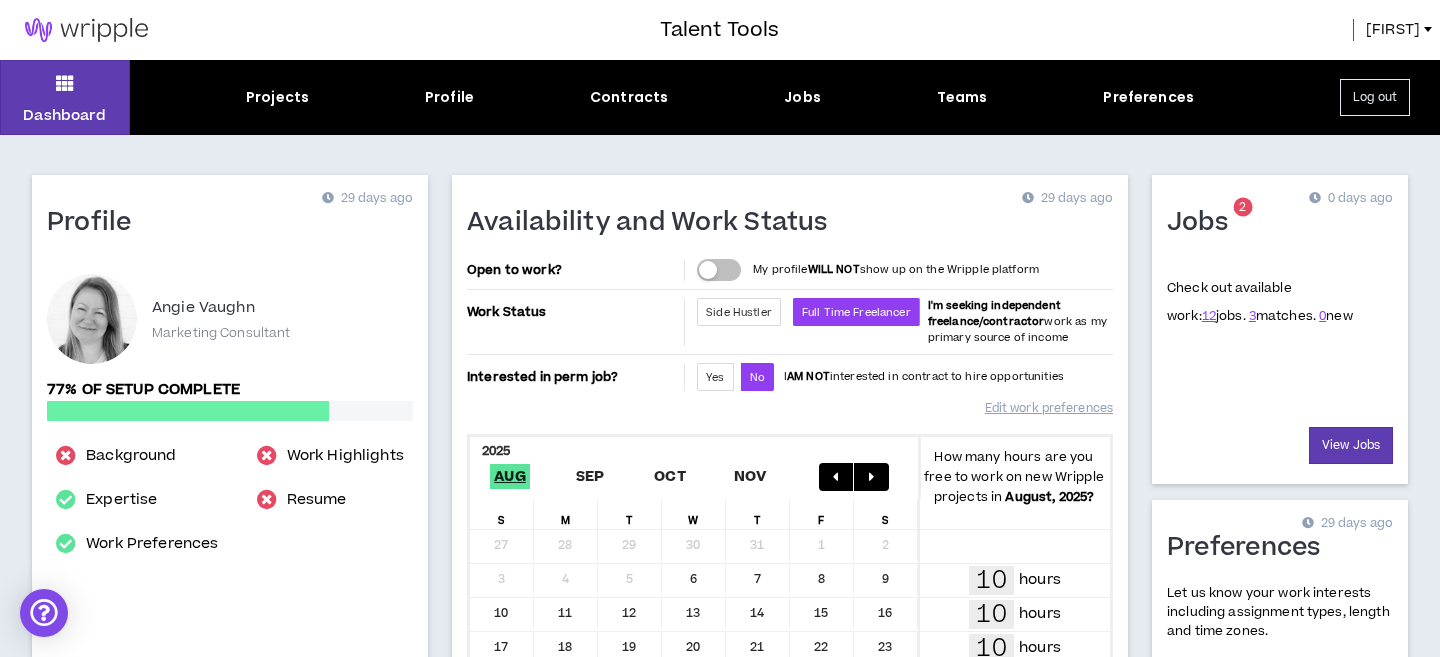 click on "[FIRST]" at bounding box center [1393, 30] 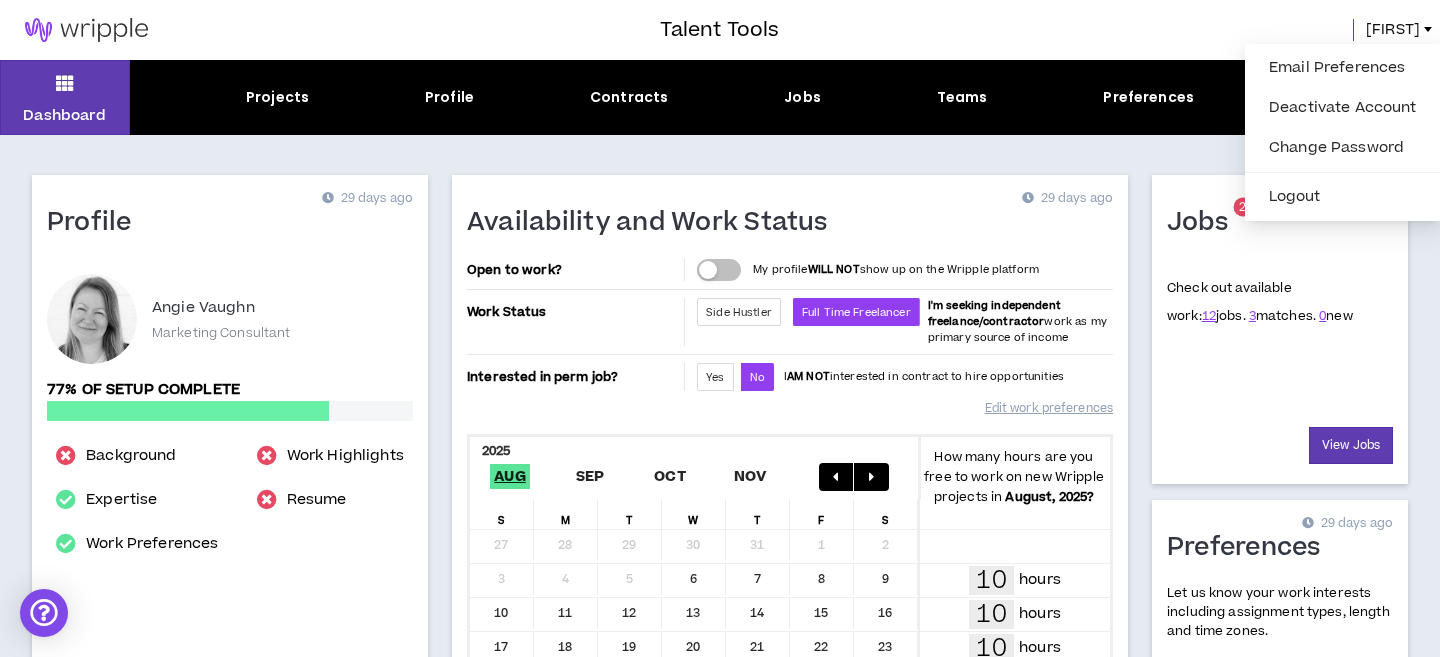 click on "[FIRST]" at bounding box center [1393, 30] 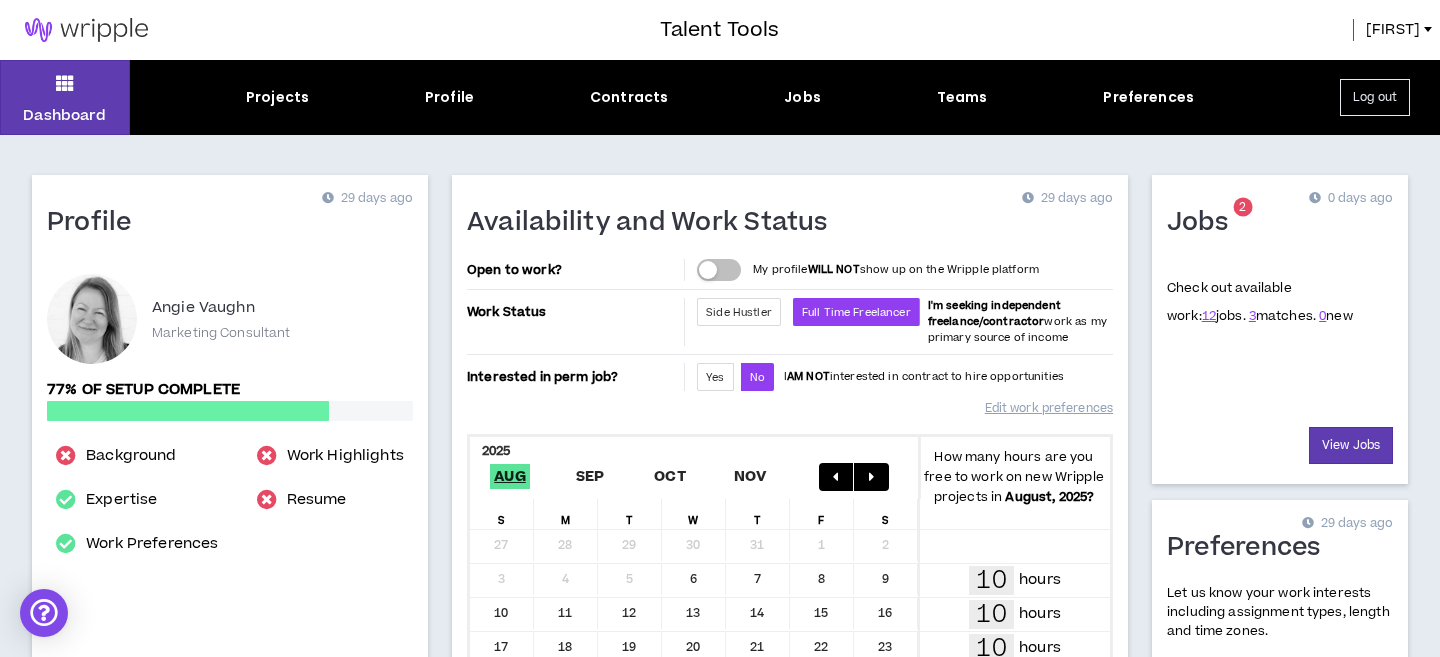click on "Availability and Work Status" at bounding box center (655, 223) 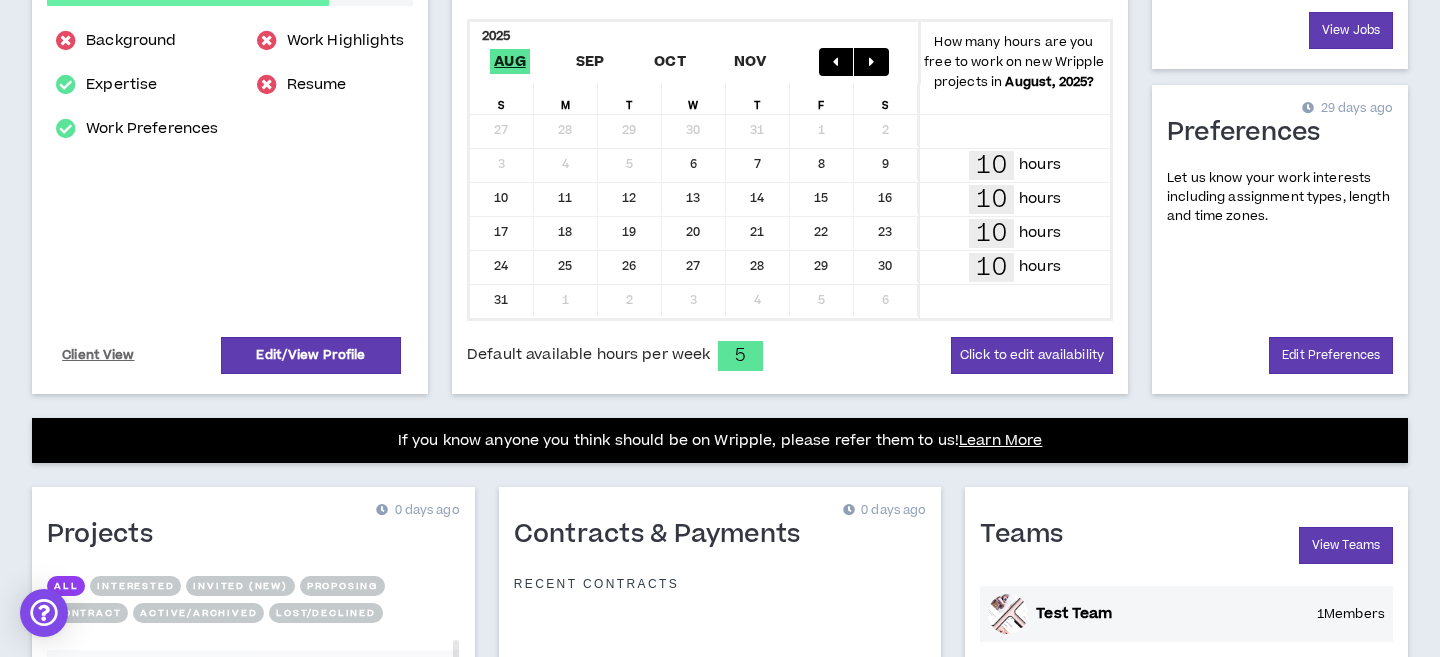scroll, scrollTop: 418, scrollLeft: 0, axis: vertical 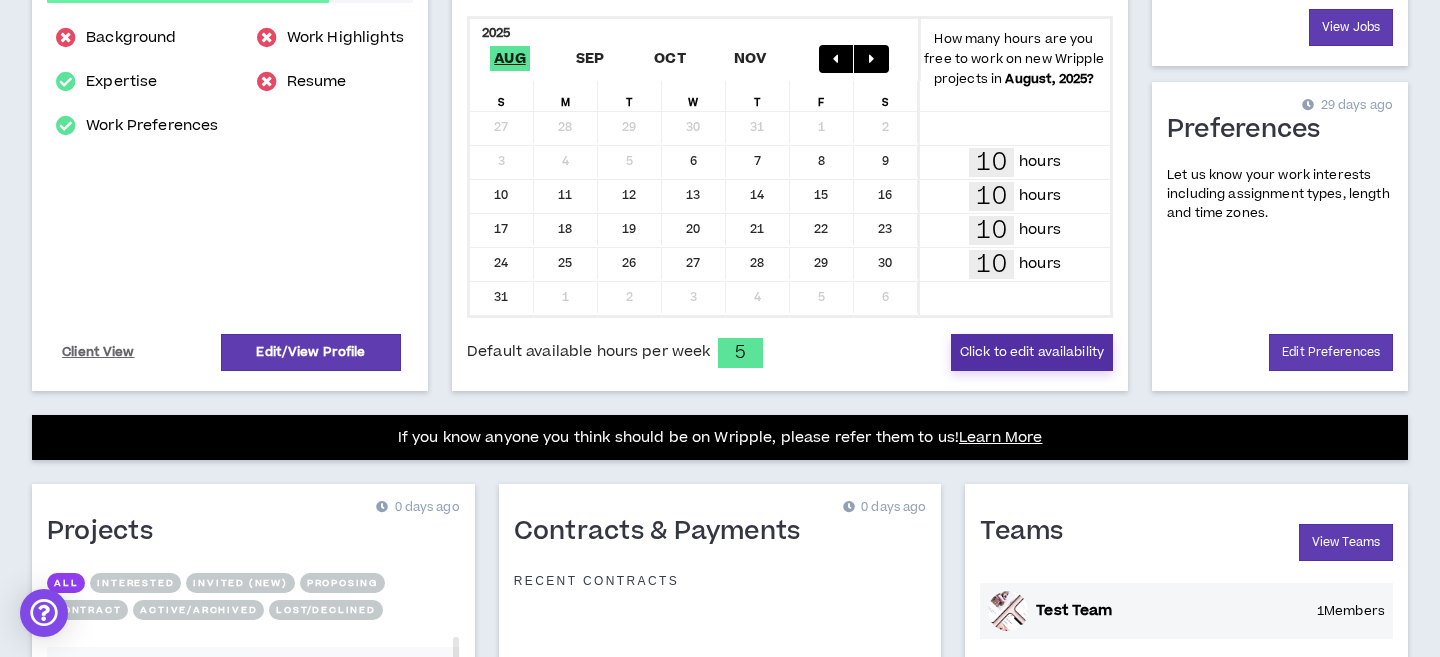 click on "Click to edit availability" at bounding box center (1032, 352) 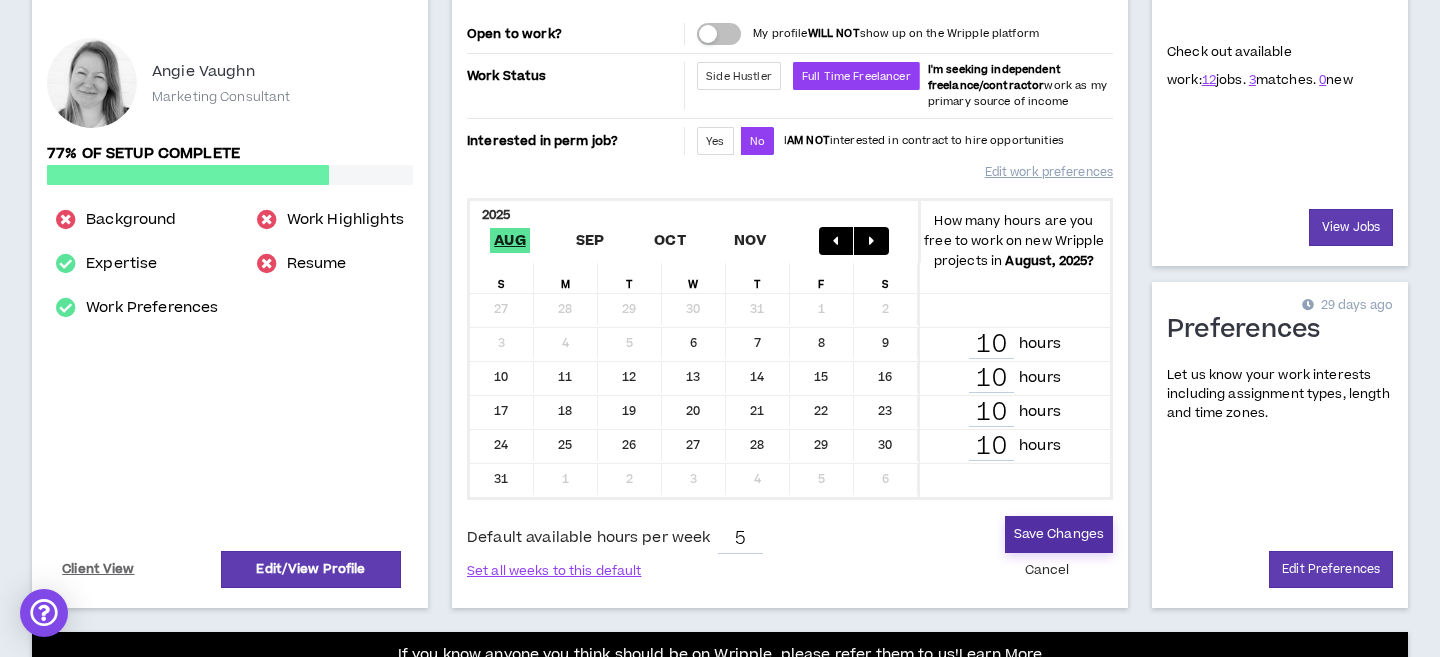 scroll, scrollTop: 234, scrollLeft: 0, axis: vertical 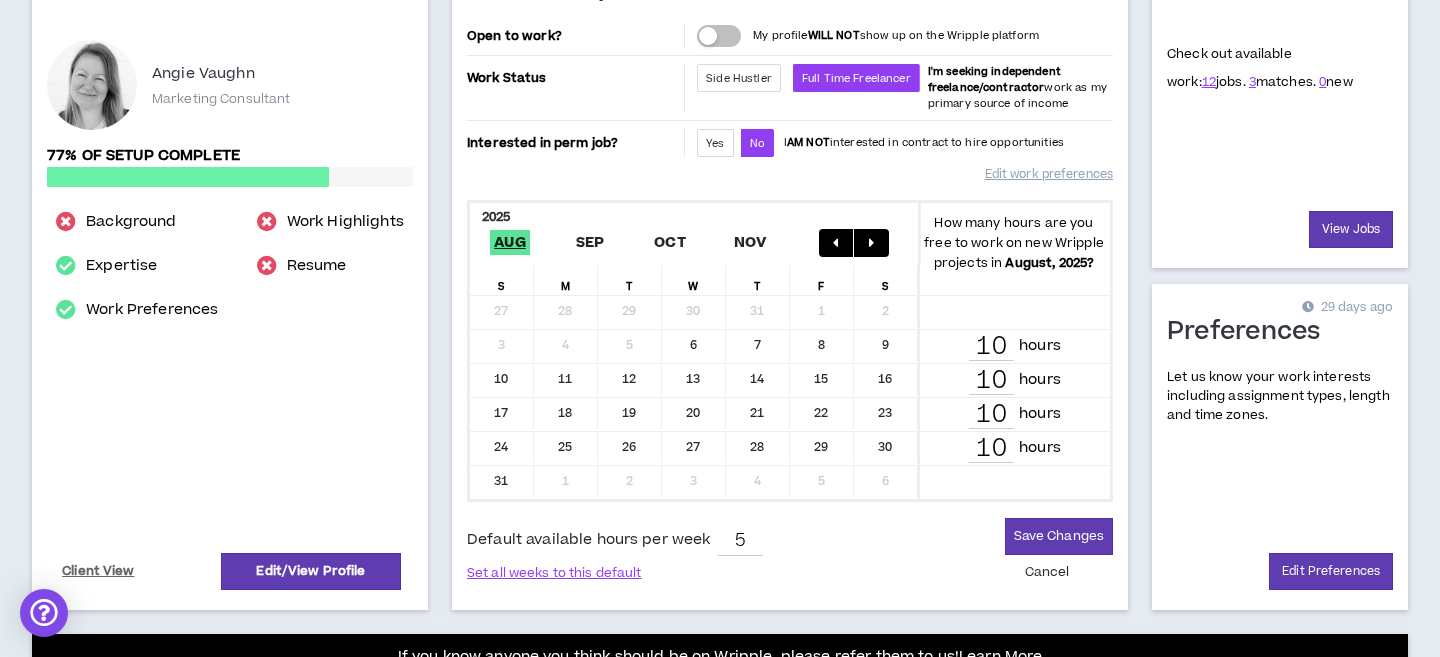 click on "Cancel" at bounding box center [1047, 572] 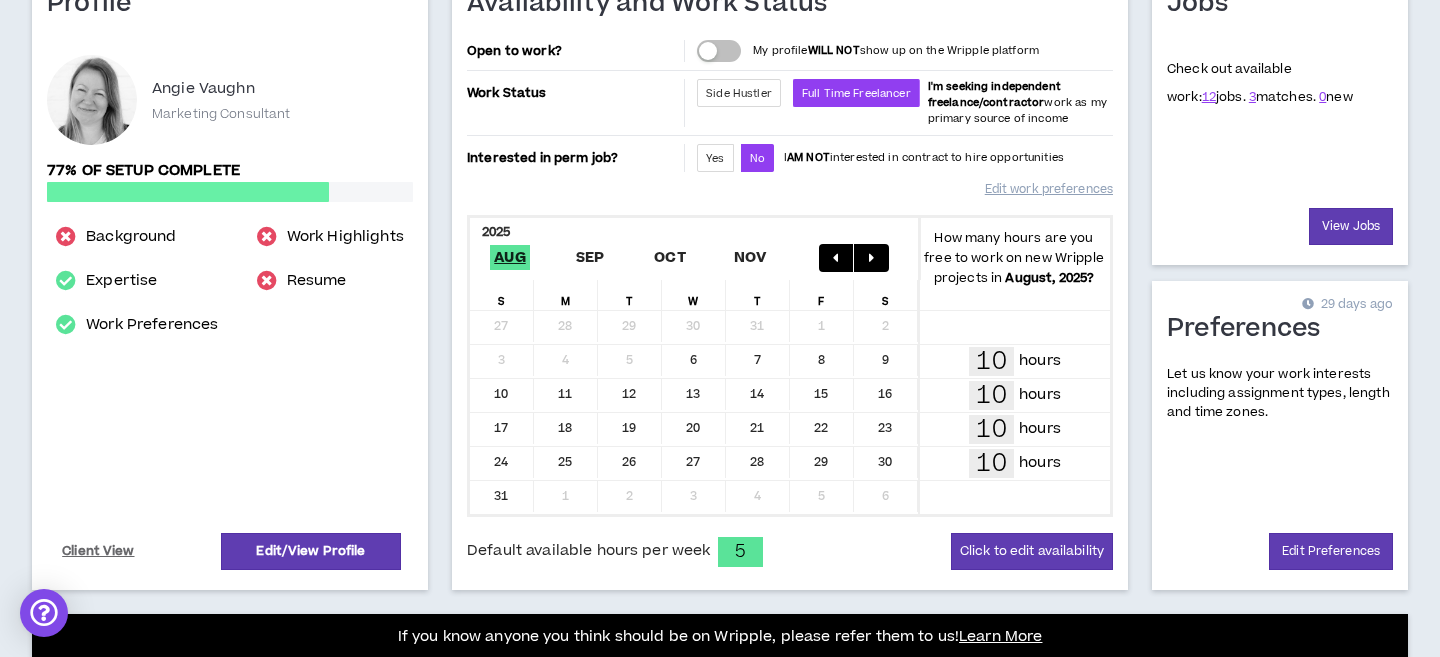 scroll, scrollTop: 230, scrollLeft: 0, axis: vertical 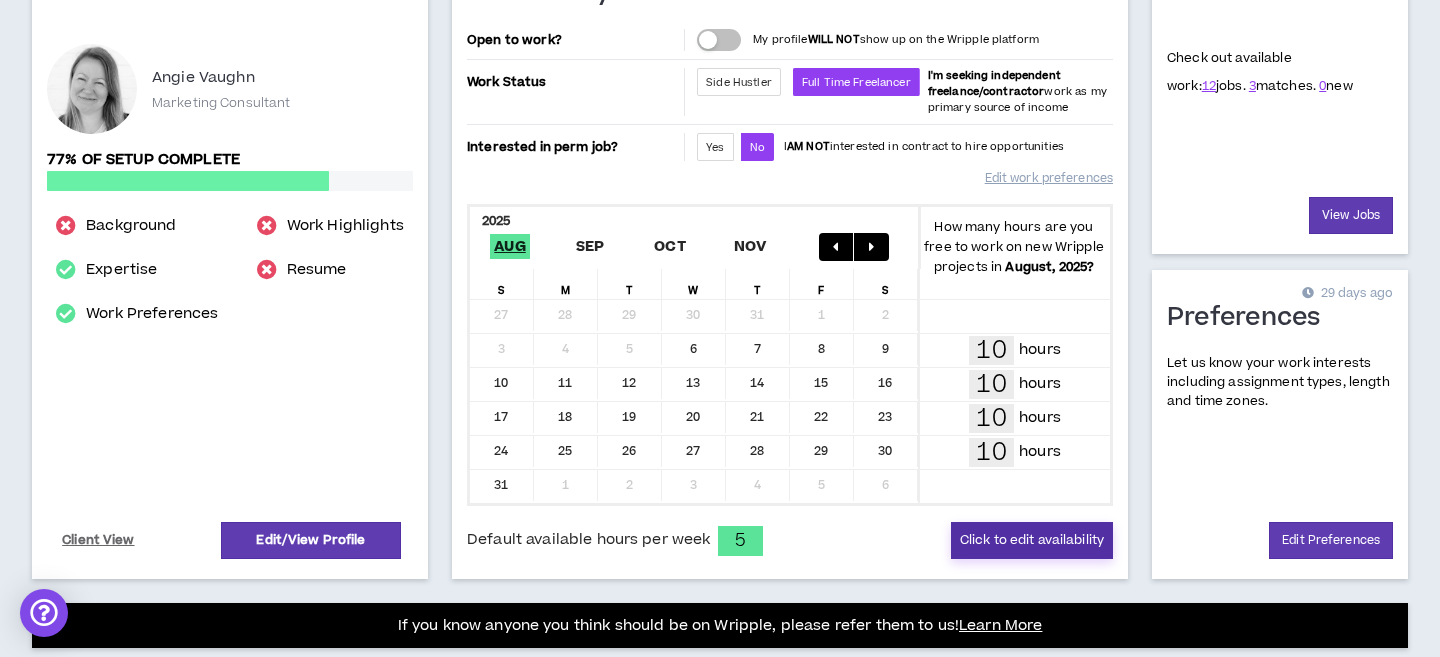 click on "Click to edit availability" at bounding box center (1032, 540) 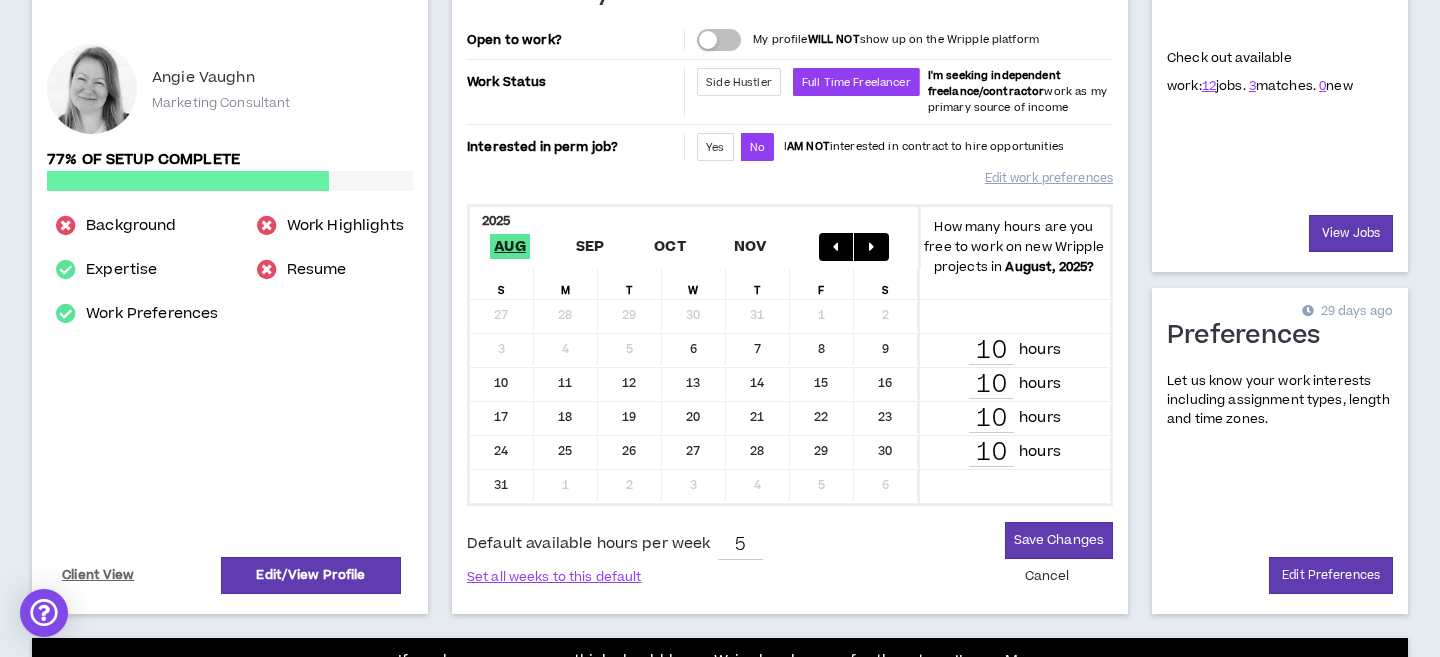 click on "Cancel" at bounding box center (1047, 576) 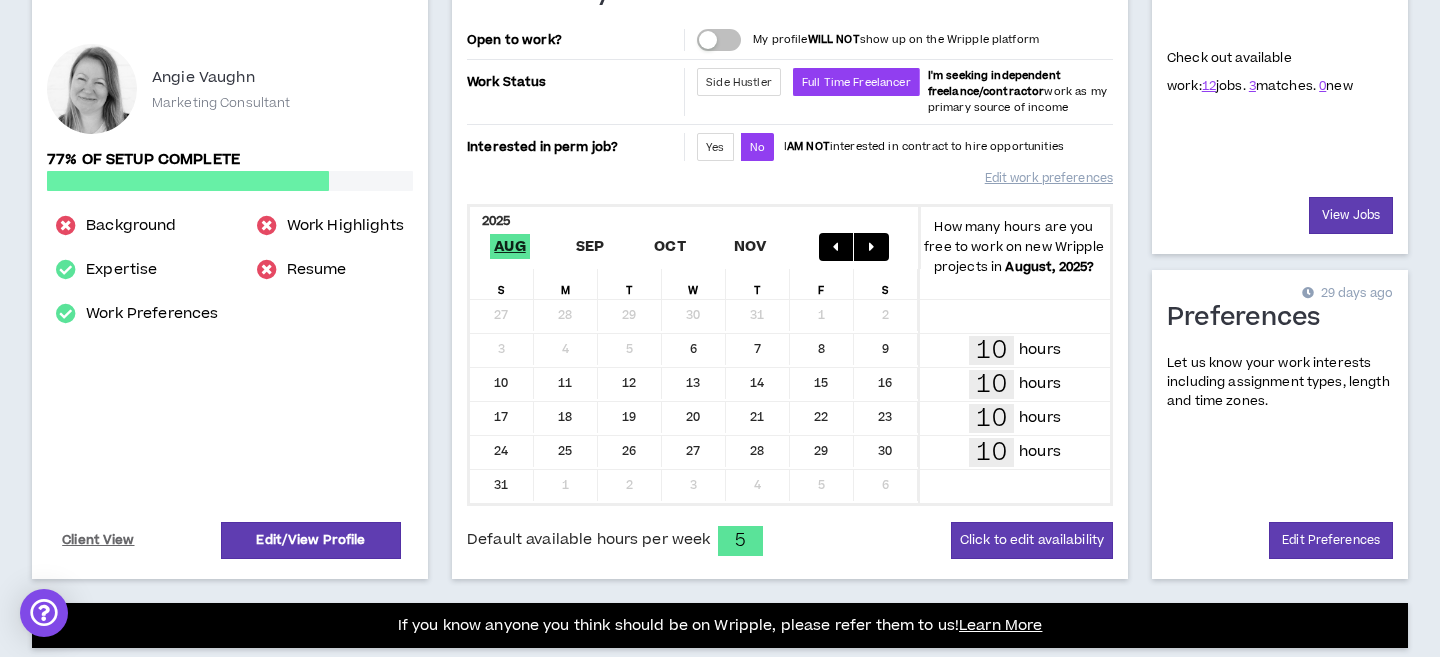 click at bounding box center (719, 40) 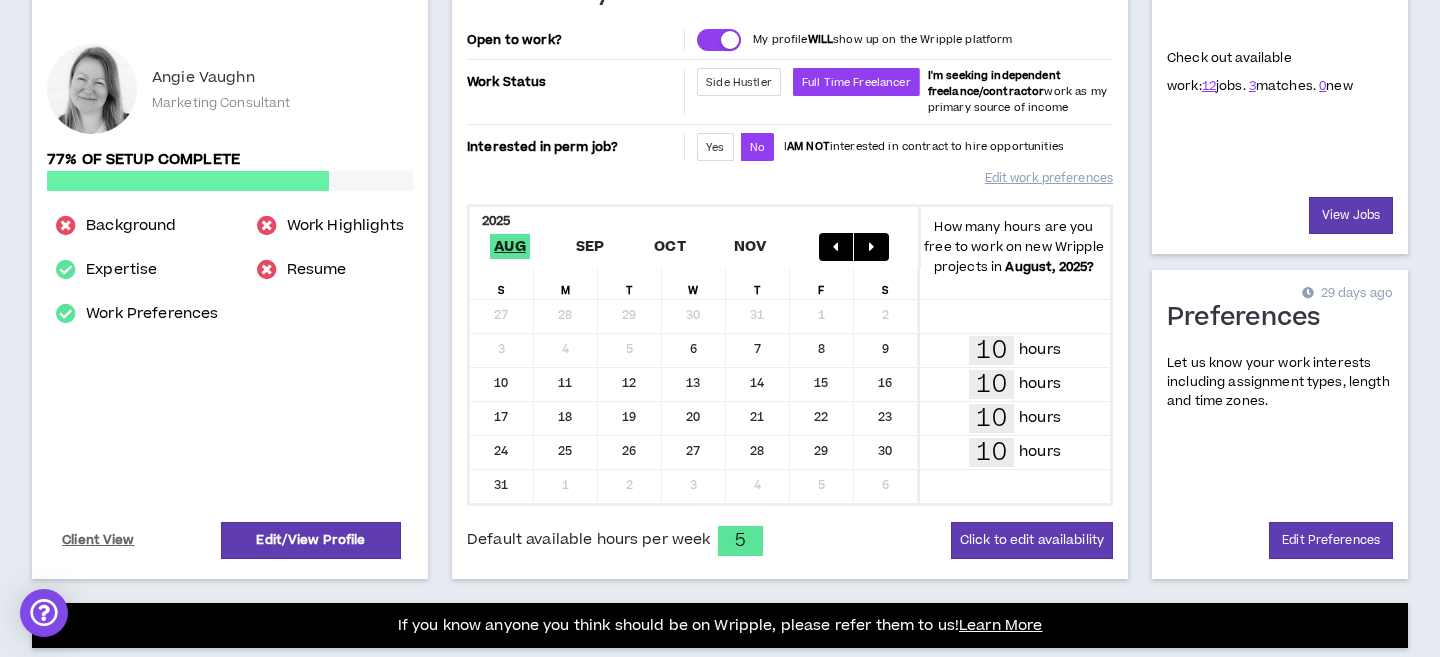 click at bounding box center [719, 40] 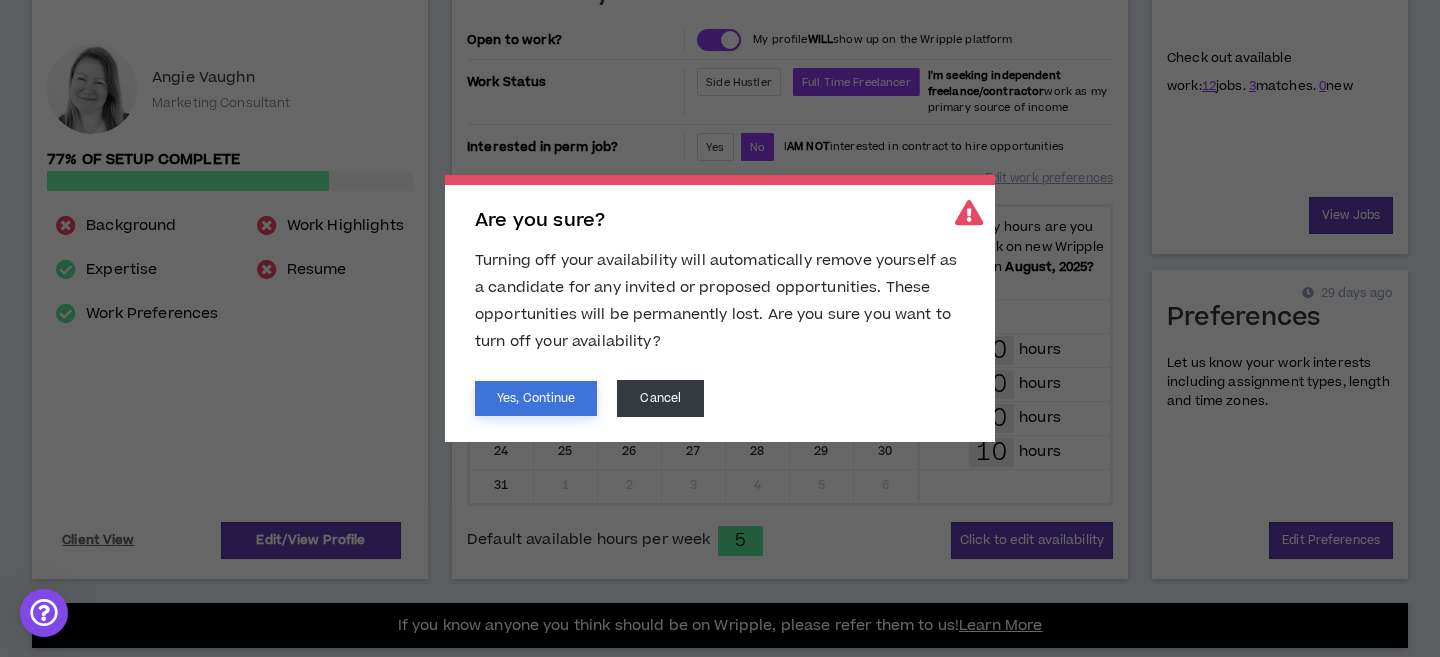 click on "Yes, Continue" at bounding box center (536, 398) 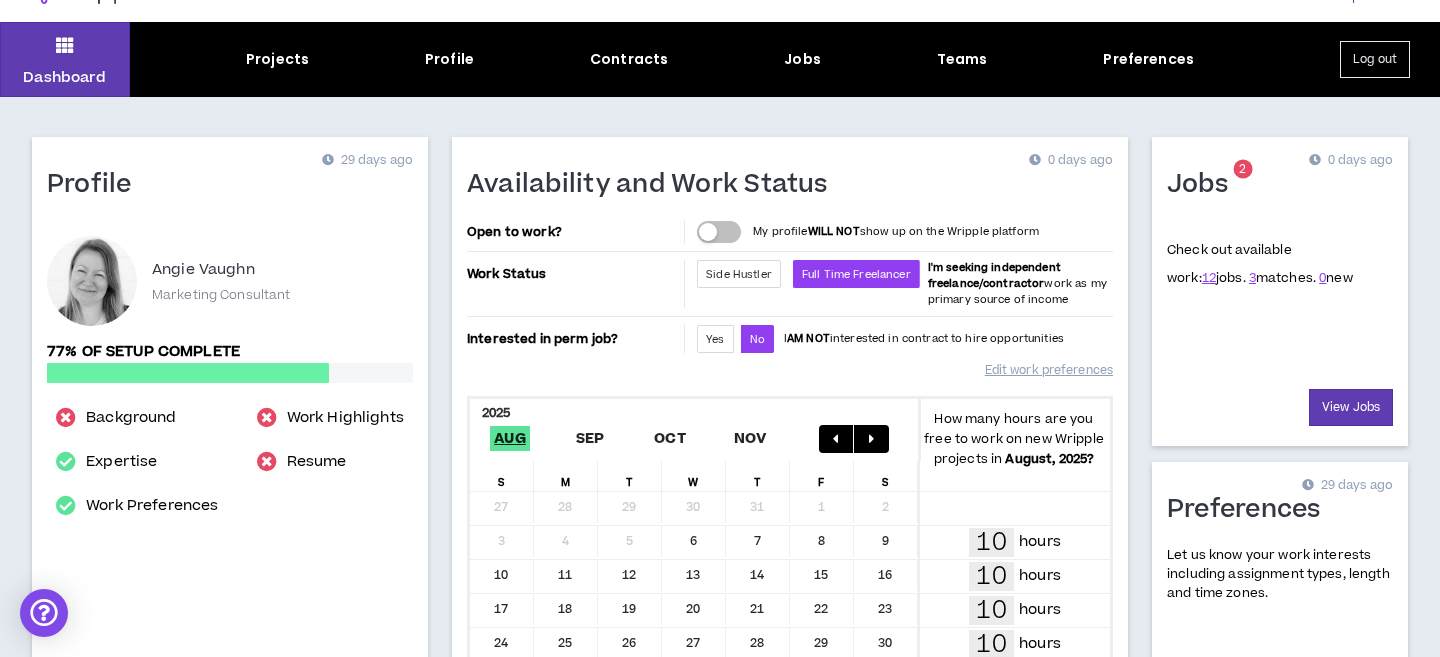 scroll, scrollTop: 35, scrollLeft: 0, axis: vertical 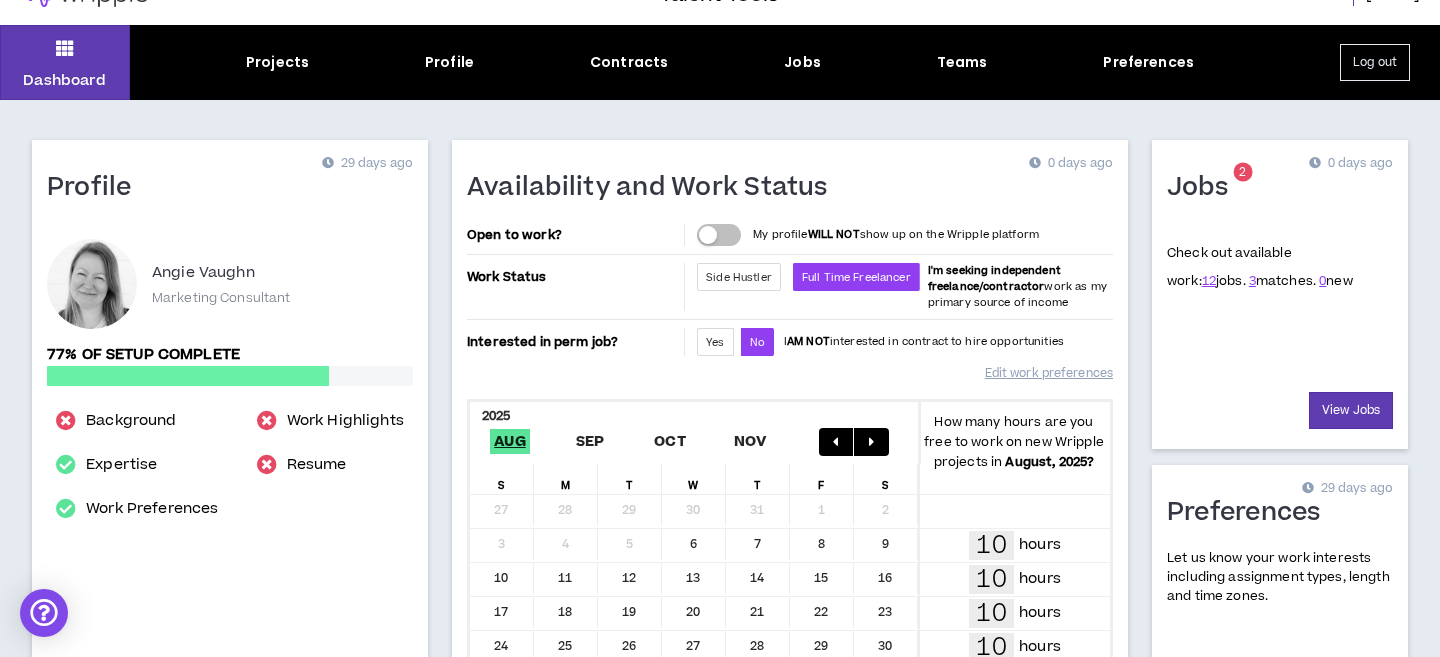 click on "Profile  WILL NOT  show up on the [COMPANY] platform Work Status Side Hustler Full Time Freelancer I'm seeking independent freelance/contractor  work as my primary source of income Interested in perm job? Yes No I  AM NOT  interested in contract to hire opportunities Edit work preferences 2025 Aug Sep Oct Nov How many hours are you free to work on new [COMPANY] projects in   August, 2025 ? S M T W T F S 27 28 29 30 31 1 2 3 4 5 6 7 8 9 10 hours 10 11 12 13 14 15 16 10 hours 17 18 19 20 21 22 23 10 hours 24 25 26 27 28 29 30 10 hours 31 1 2 3 4 5 6 Default available hours per week 5 Click to edit availability Jobs 2    0 days ago Check out available work:
12  jobs.   3  matches.   0  new View Jobs Preferences    29 days ago Edit Preferences Learn More Projects    0 days ago All" at bounding box center (720, 732) 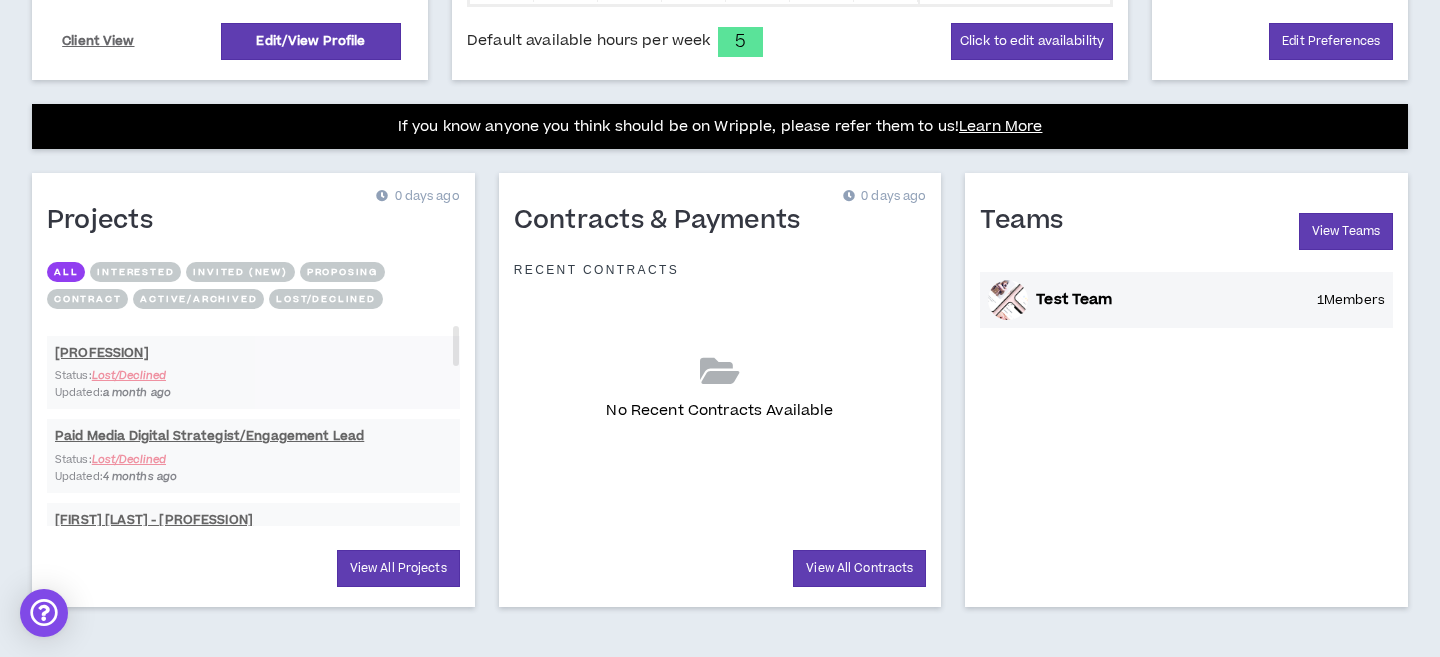 scroll, scrollTop: 741, scrollLeft: 0, axis: vertical 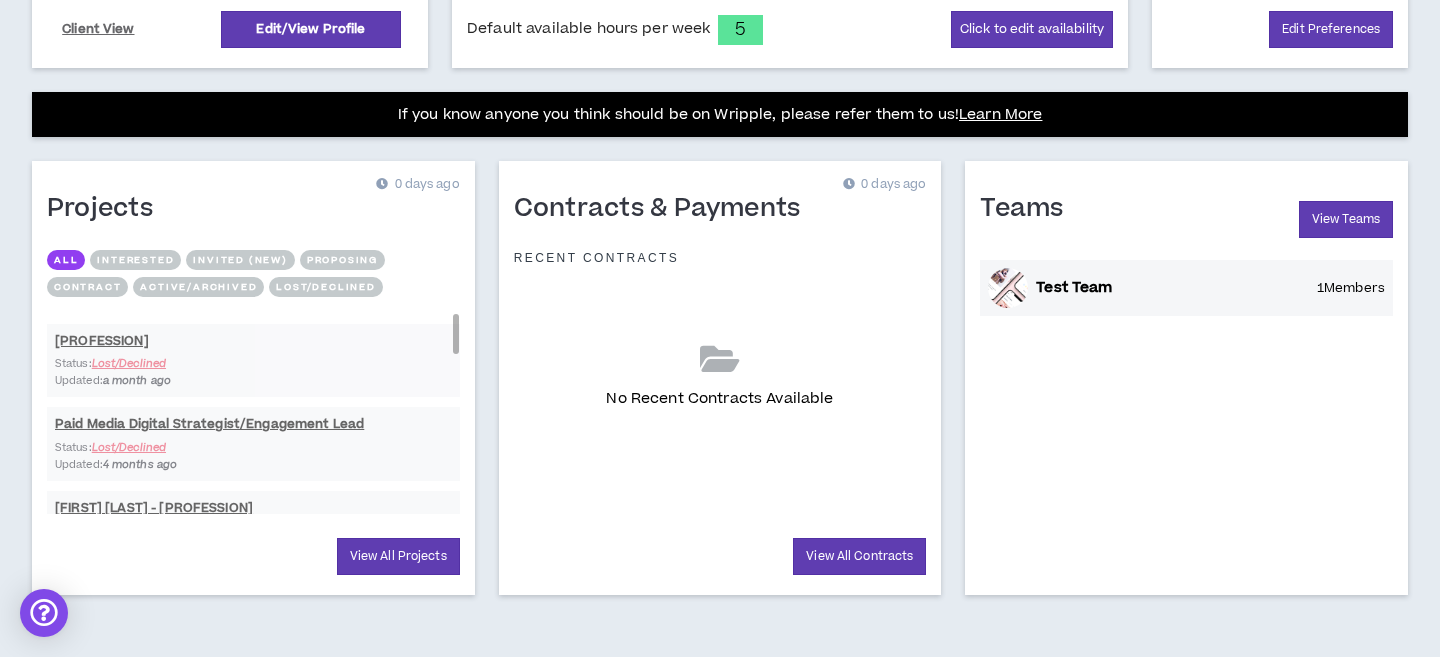 click on "Status:  Lost/Declined Updated:  a month ago Status:  Lost/Declined Updated:  4 months ago Status:  Lost/Declined Updated:  a year ago IP warming Status:  Lost/Declined Updated:  3 years ago UPDATED!  -  Leave Backfill Status:  Invited (new) Updated:  3 years ago Messages Interviews  Supervisor -  Leave Coverage Status:  Lost/Declined Updated:  3 years ago  Status:  Lost/Declined Updated:  3 years ago Status:  Lost/Declined Updated:  3 years ago Status:  Lost/Declined Updated:  3 years ago Status:  Lost/Declined Updated:  4 years ago Status:  Lost/Declined Updated:  4 years ago UPDATED! Status:  Invited (new) Updated:  4 years ago Messages Interviews" at bounding box center (253, 822) 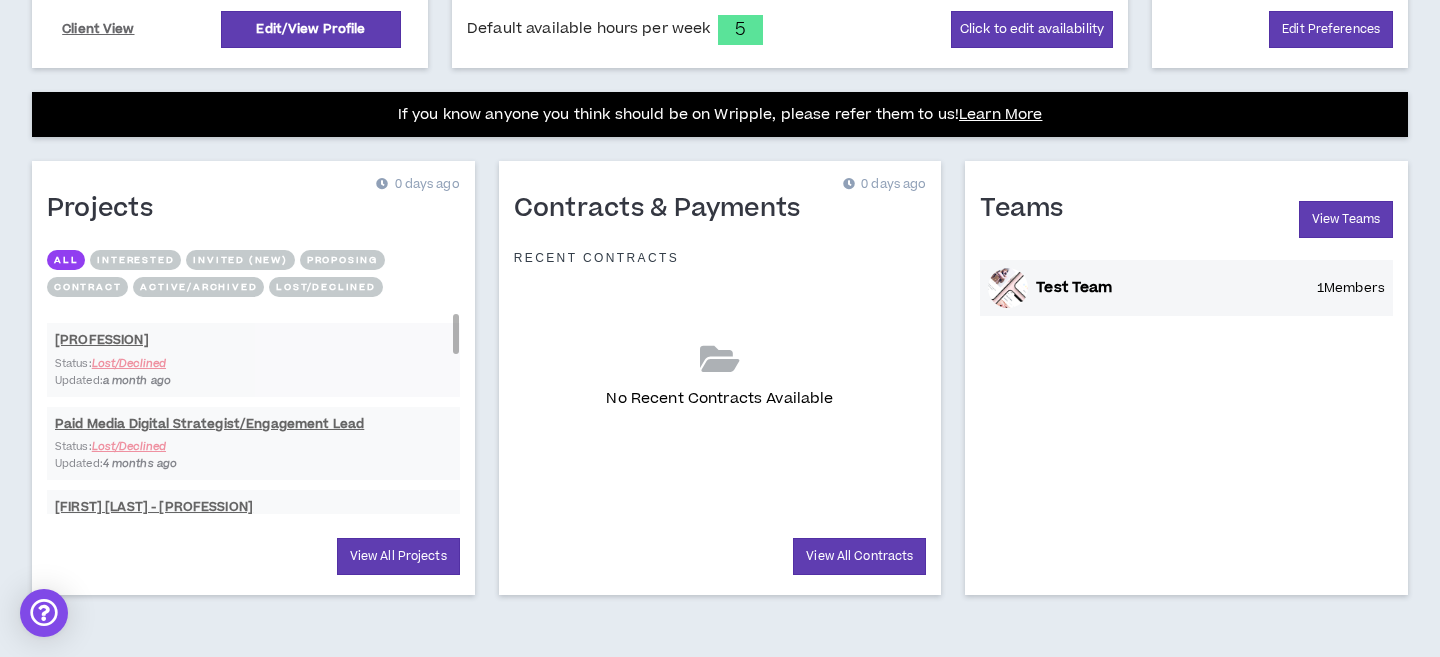 click on "Status:  Lost/Declined Updated:  a month ago Status:  Lost/Declined Updated:  4 months ago Status:  Lost/Declined Updated:  a year ago IP warming Status:  Lost/Declined Updated:  3 years ago UPDATED!  -  Leave Backfill Status:  Invited (new) Updated:  3 years ago Messages Interviews  Supervisor -  Leave Coverage Status:  Lost/Declined Updated:  3 years ago  Status:  Lost/Declined Updated:  3 years ago Status:  Lost/Declined Updated:  3 years ago Status:  Lost/Declined Updated:  3 years ago Status:  Lost/Declined Updated:  4 years ago Status:  Lost/Declined Updated:  4 years ago UPDATED! Status:  Invited (new) Updated:  4 years ago Messages Interviews" at bounding box center [253, 821] 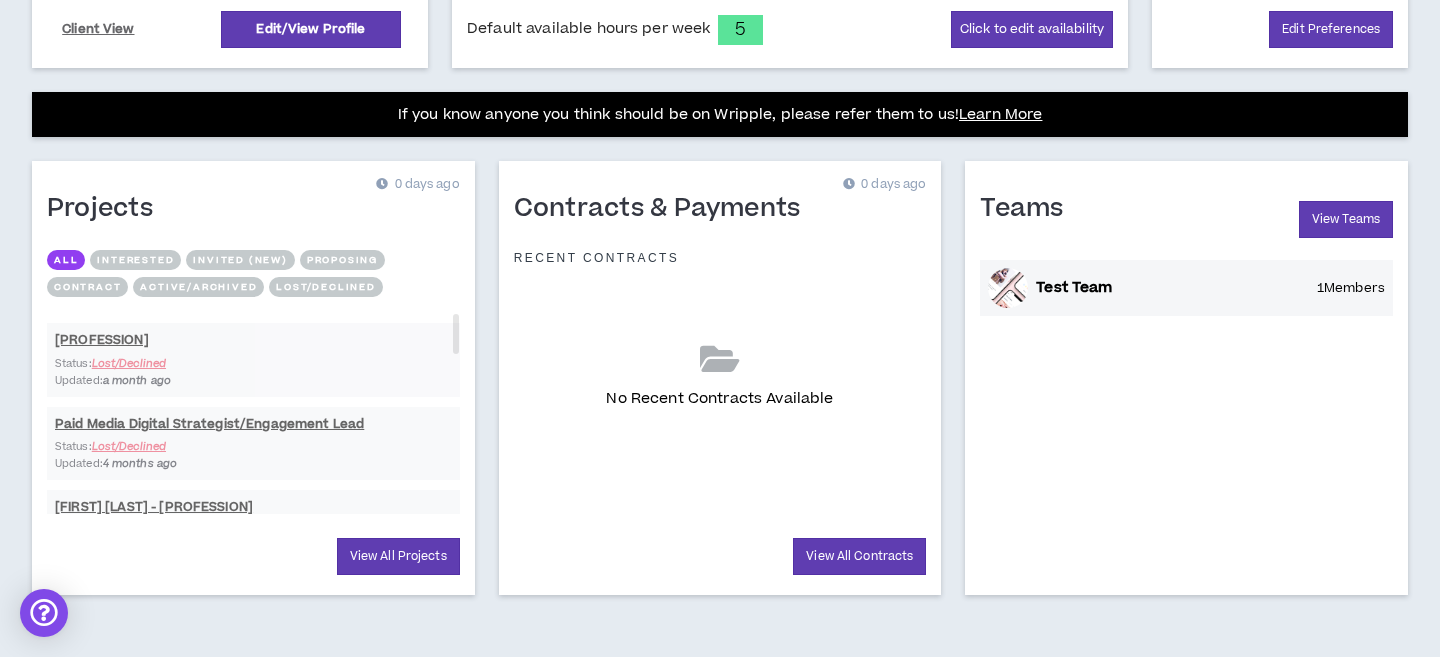 drag, startPoint x: 206, startPoint y: 503, endPoint x: 287, endPoint y: 534, distance: 86.72946 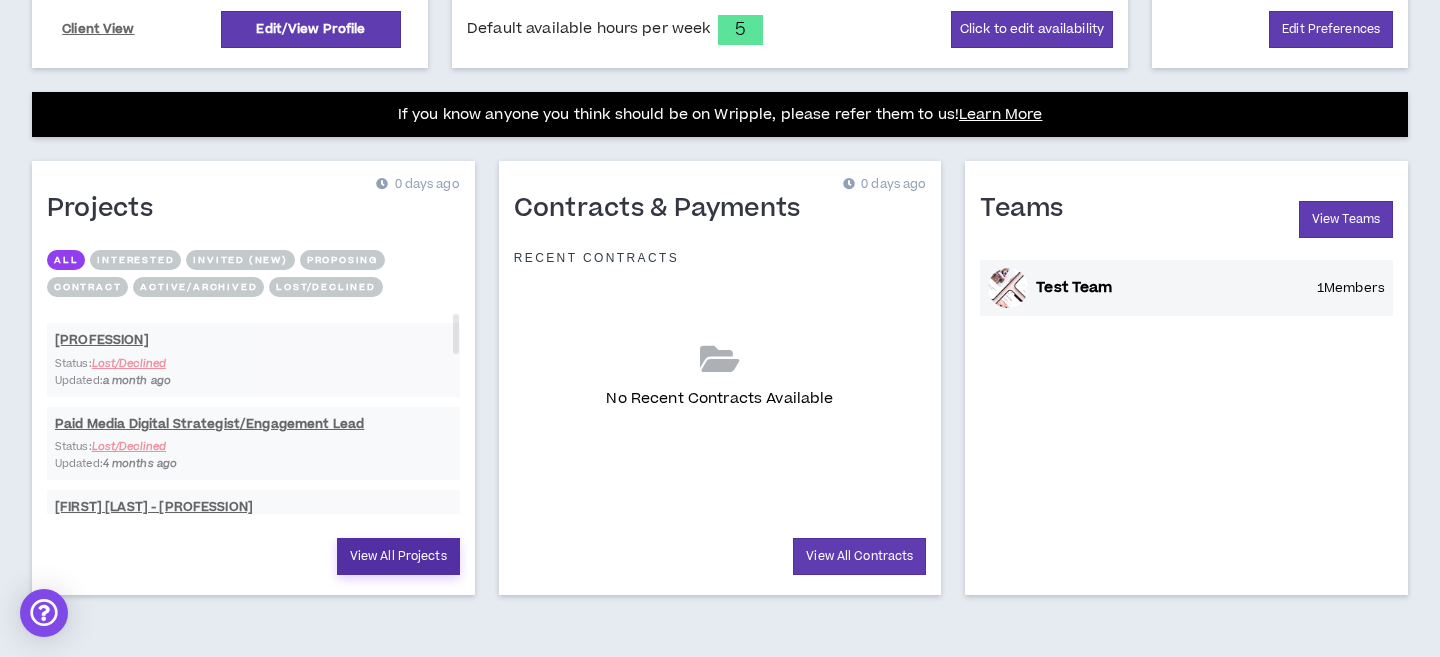 click on "View All Projects" at bounding box center [398, 556] 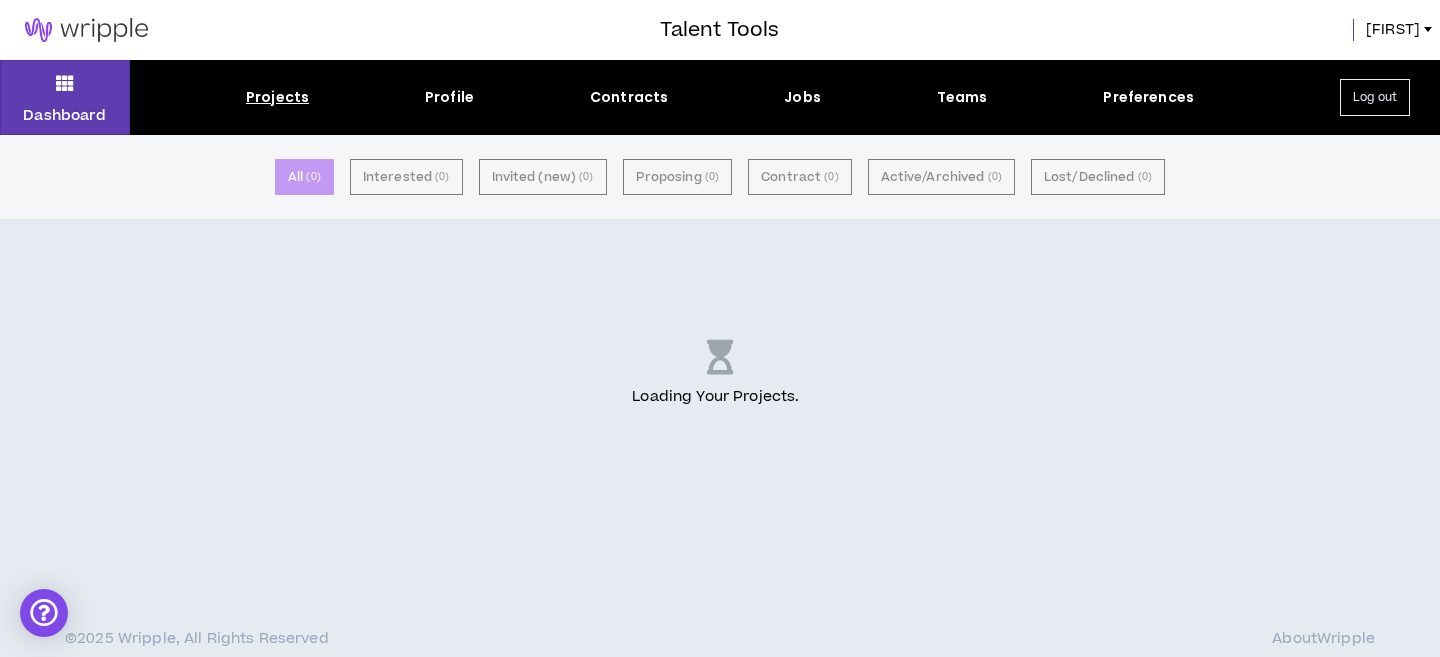 scroll, scrollTop: 0, scrollLeft: 0, axis: both 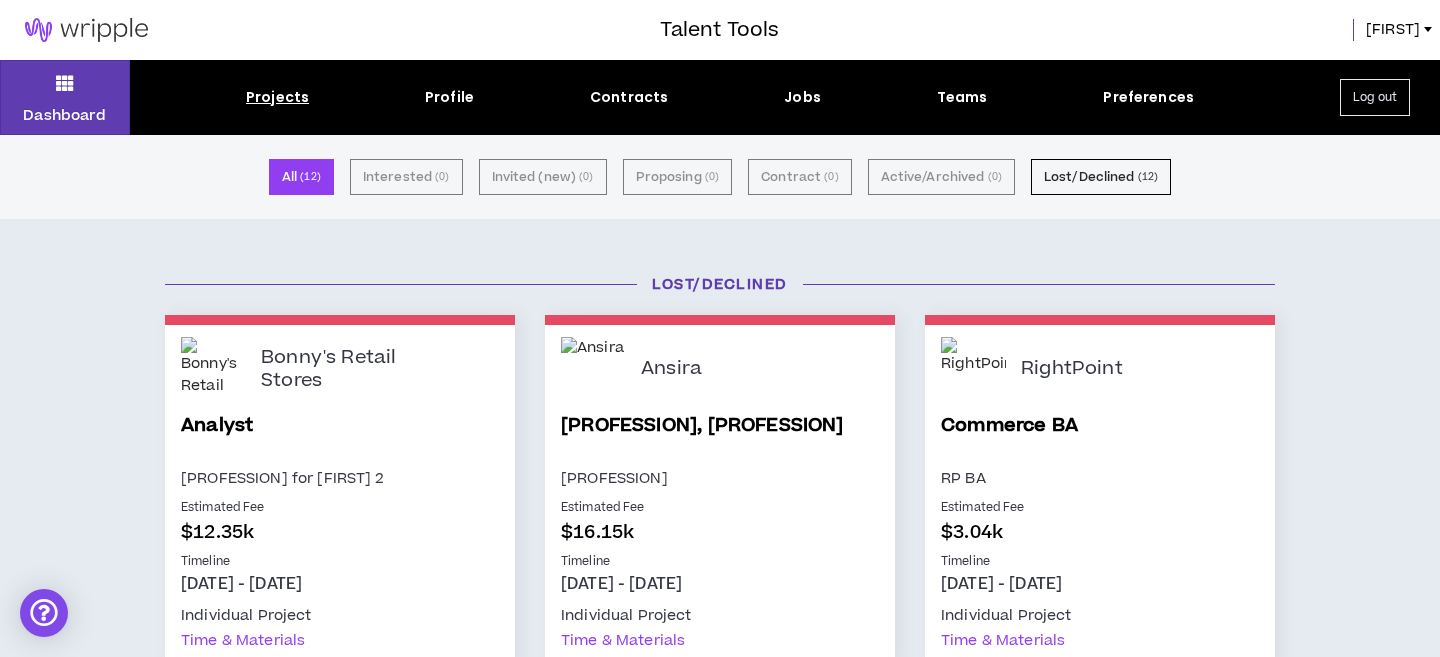 click on "Dashboard Projects Profile Contracts Jobs Teams Preferences Log out" at bounding box center (720, 97) 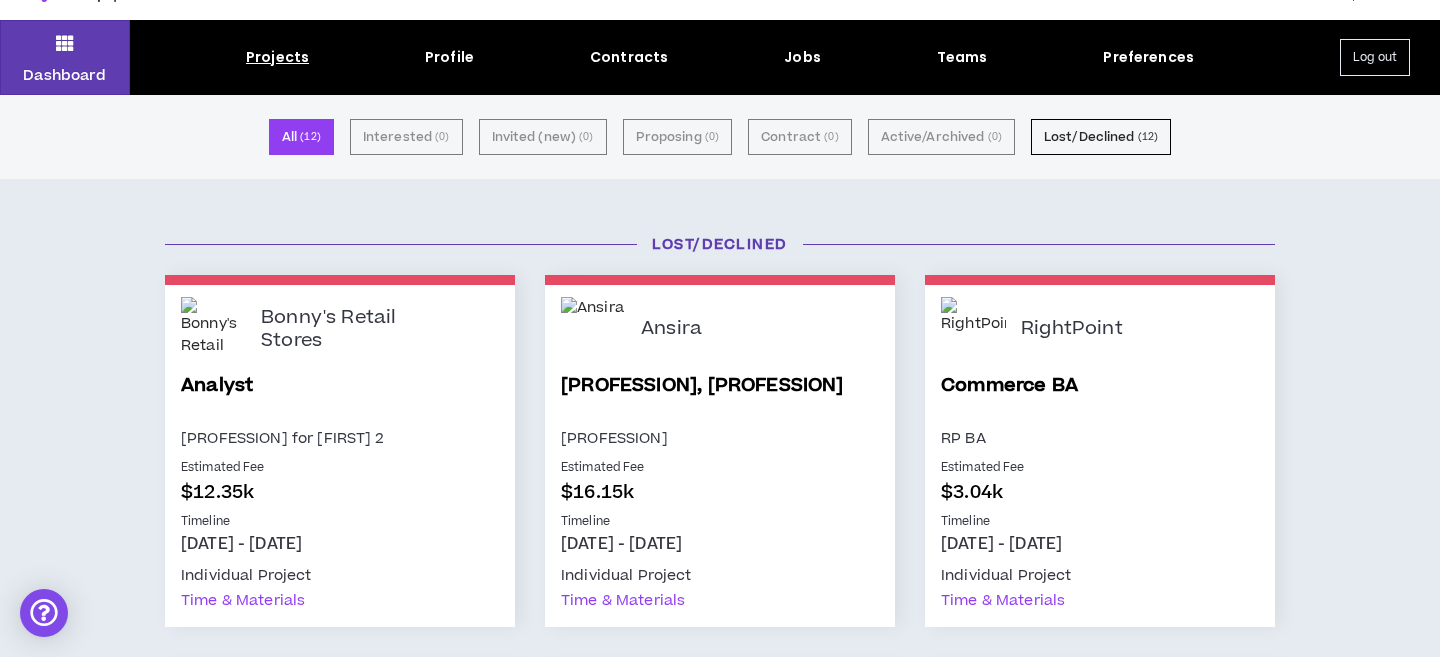 scroll, scrollTop: 0, scrollLeft: 0, axis: both 